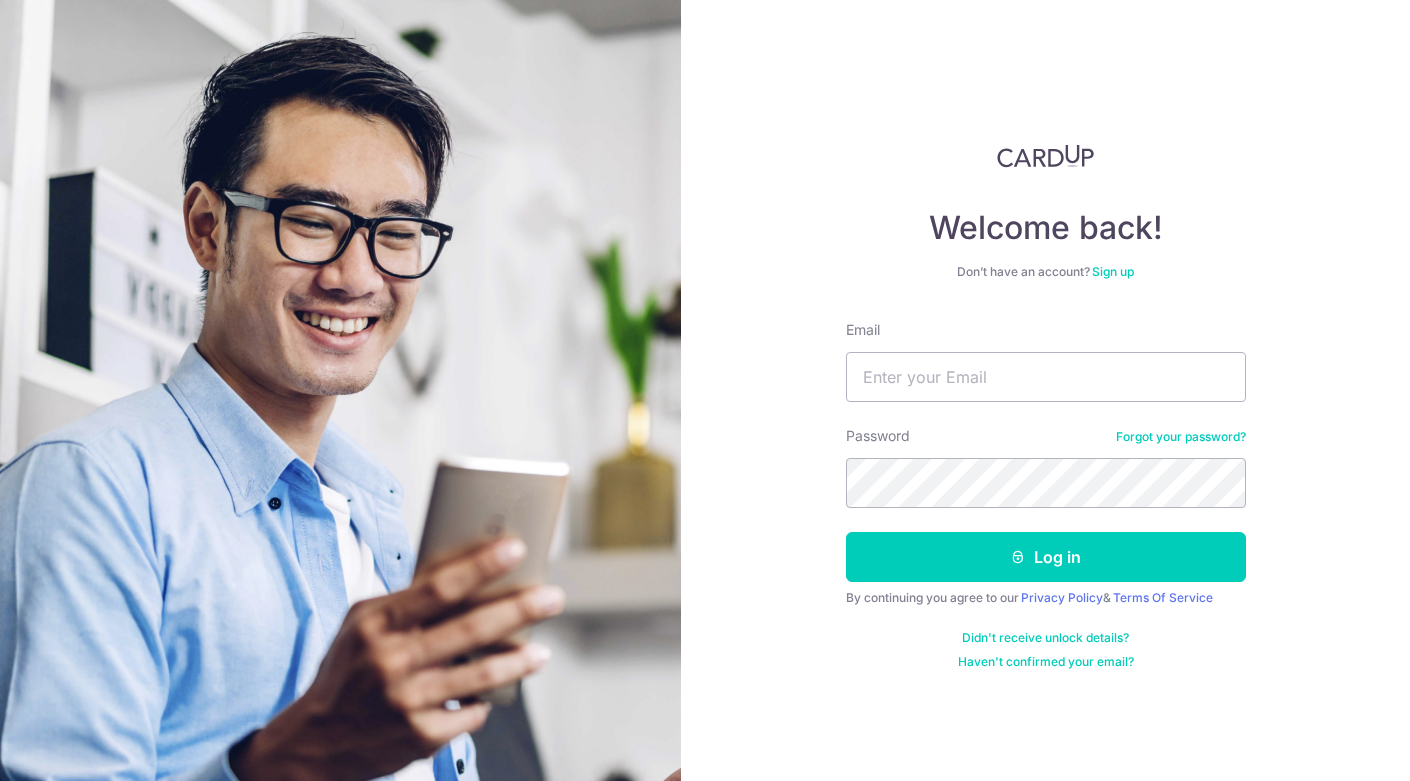 scroll, scrollTop: 0, scrollLeft: 0, axis: both 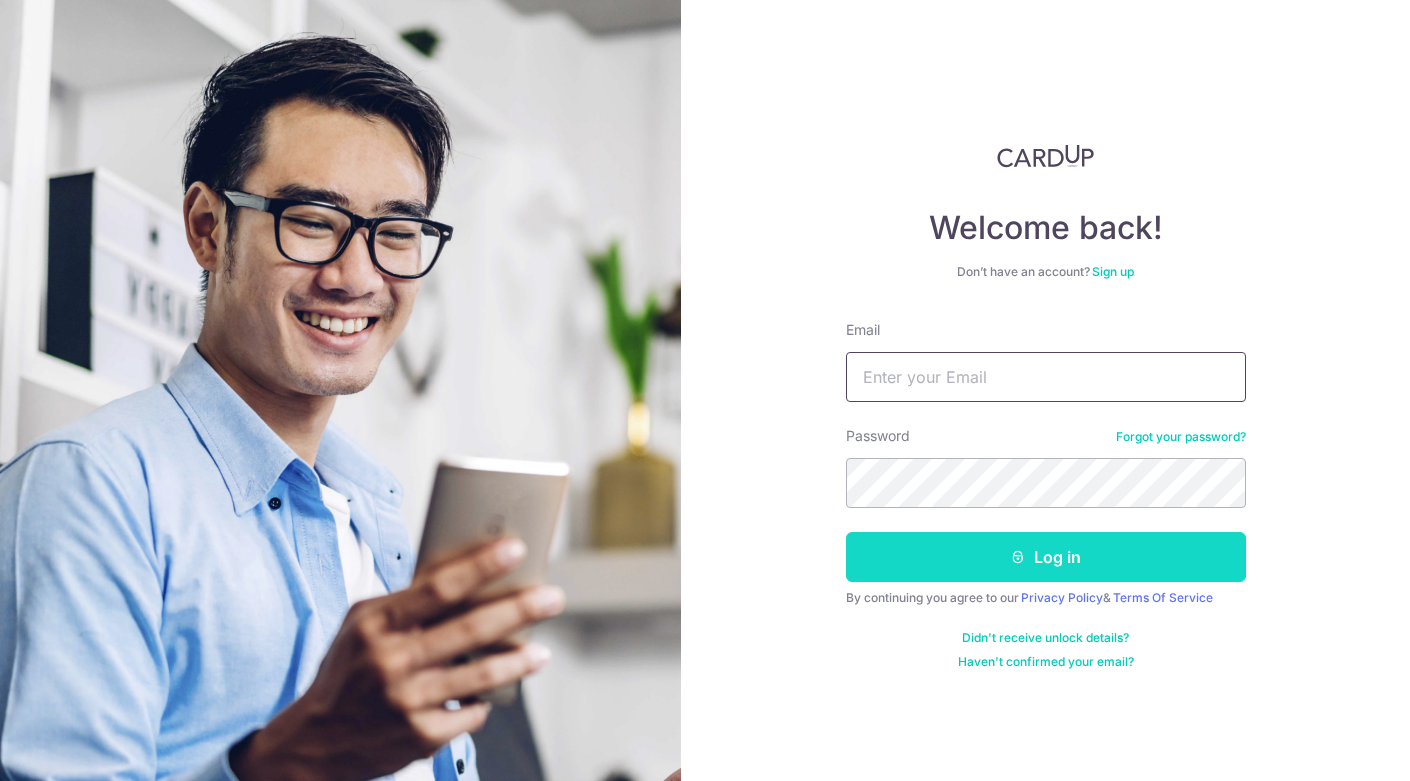 type on "nakai0@nifty.com" 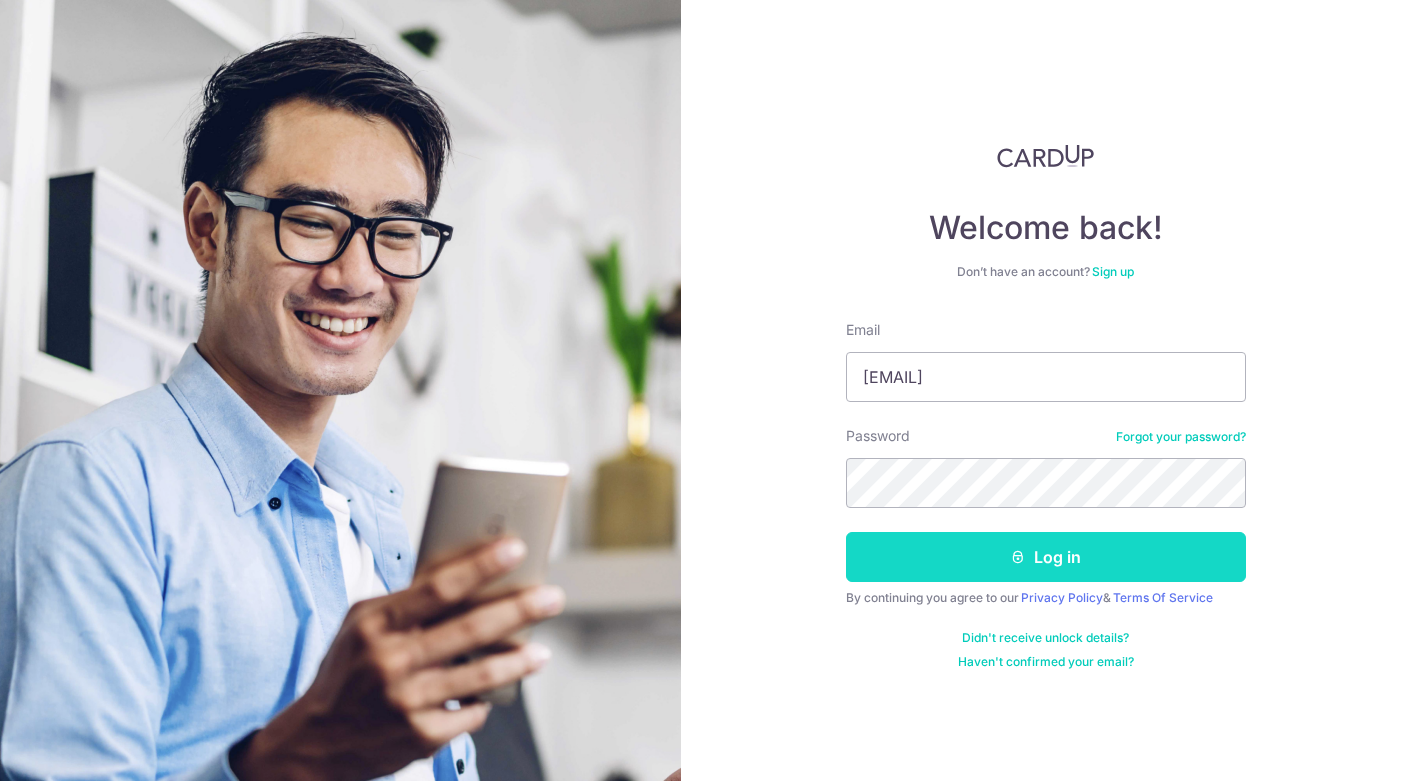 click on "Log in" at bounding box center [1046, 557] 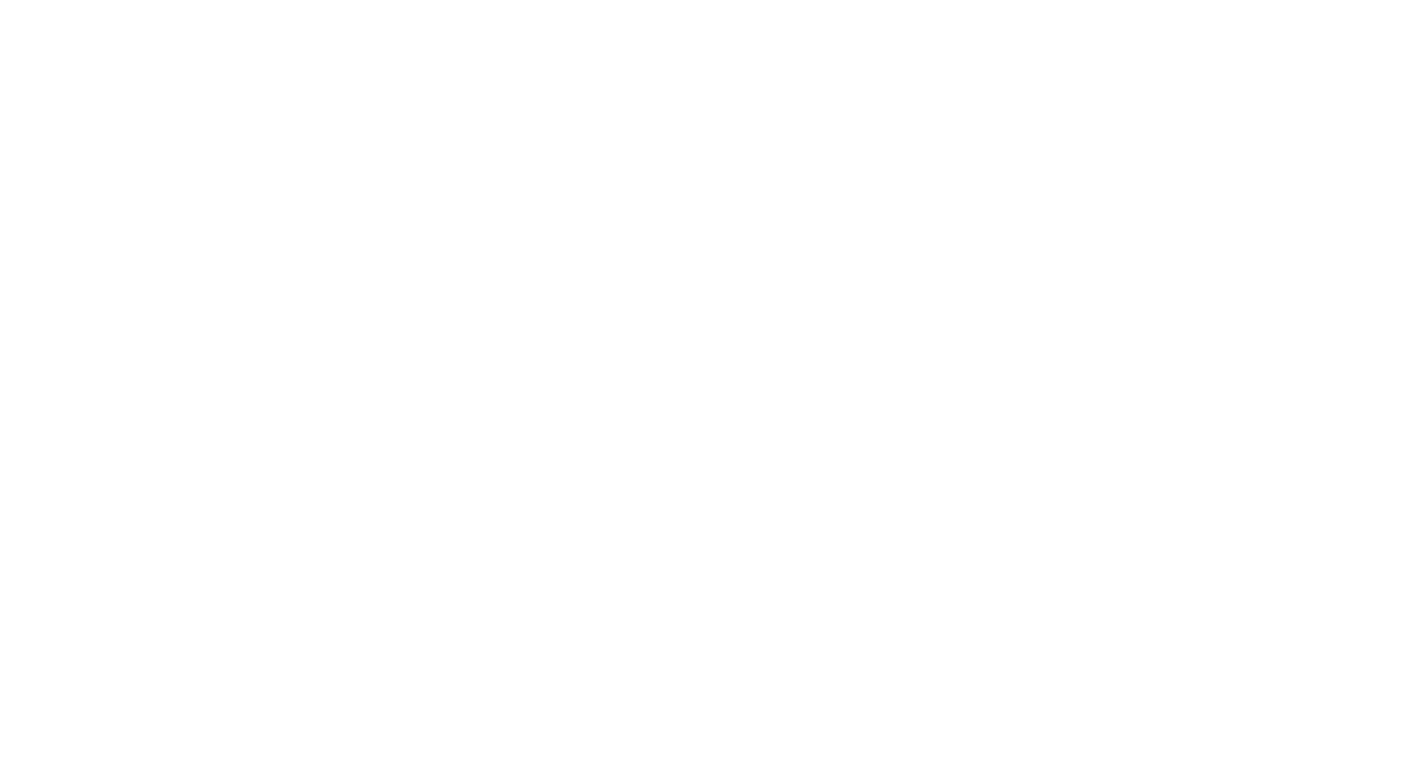 scroll, scrollTop: 0, scrollLeft: 0, axis: both 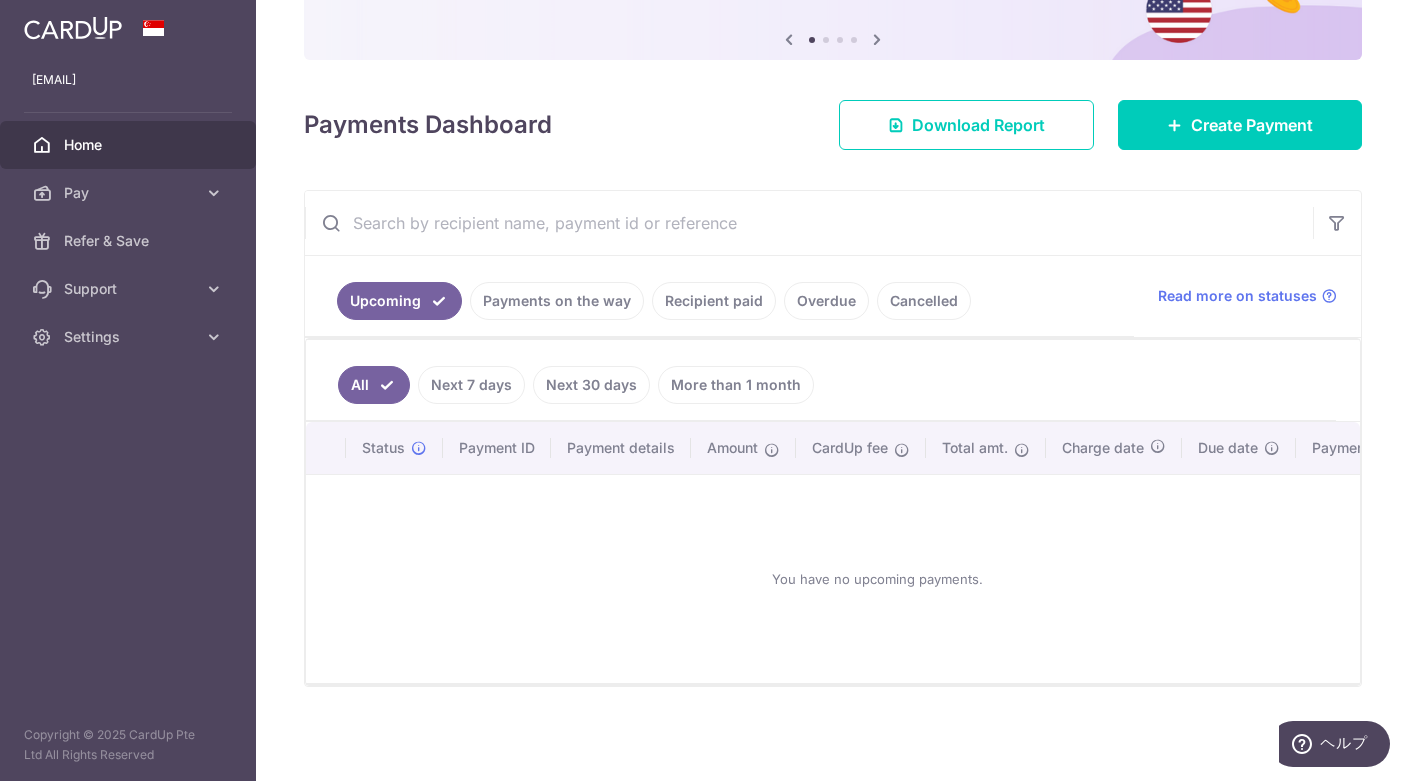 click on "Overdue" at bounding box center (826, 301) 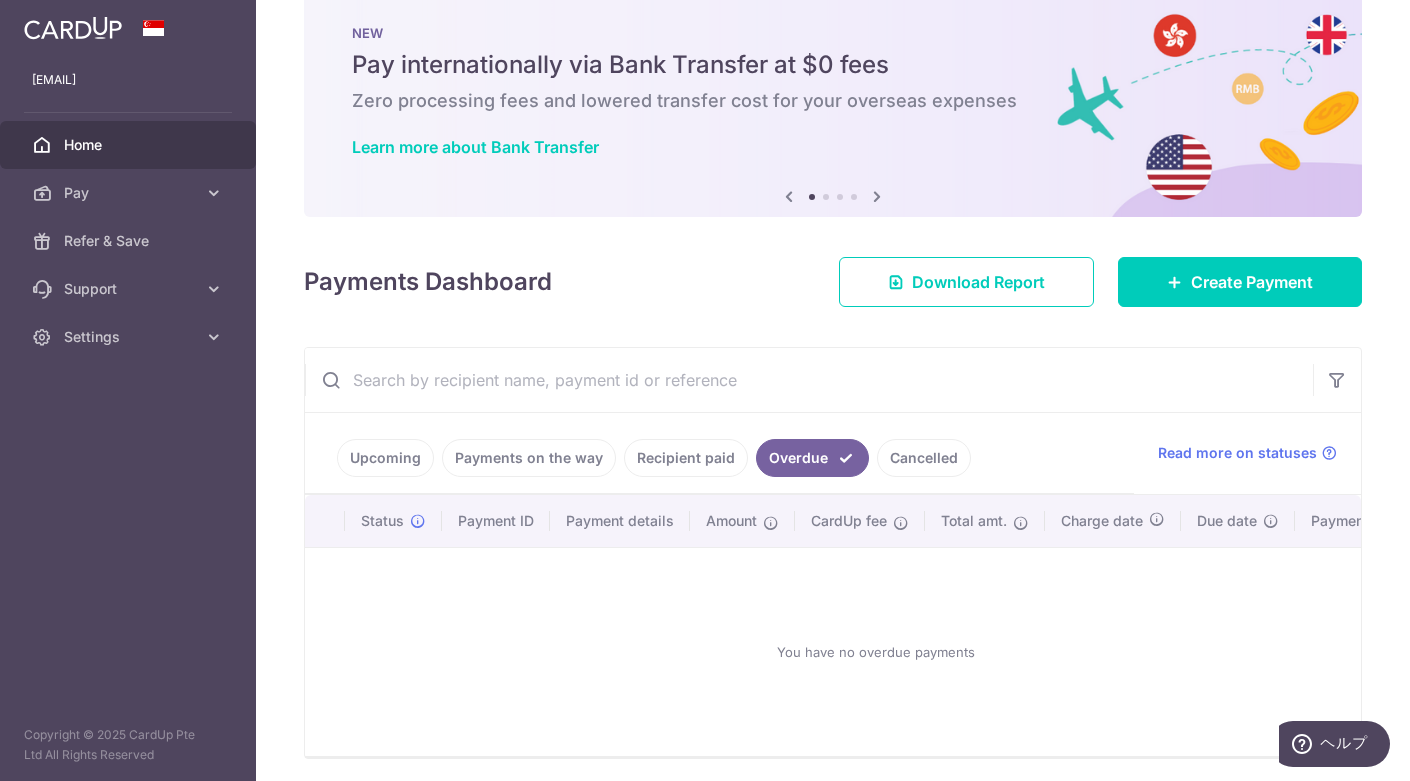 scroll, scrollTop: 118, scrollLeft: 0, axis: vertical 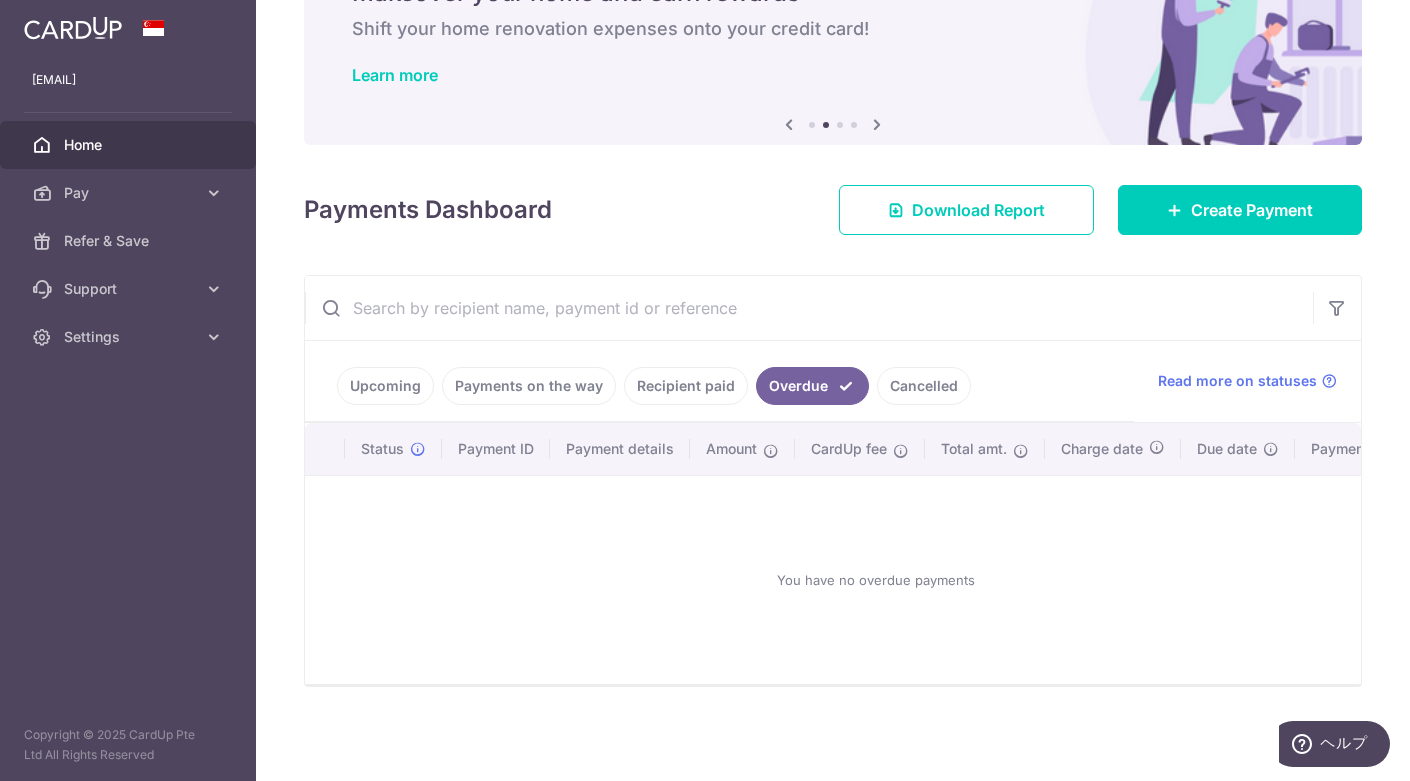 click on "Cancelled" at bounding box center [924, 386] 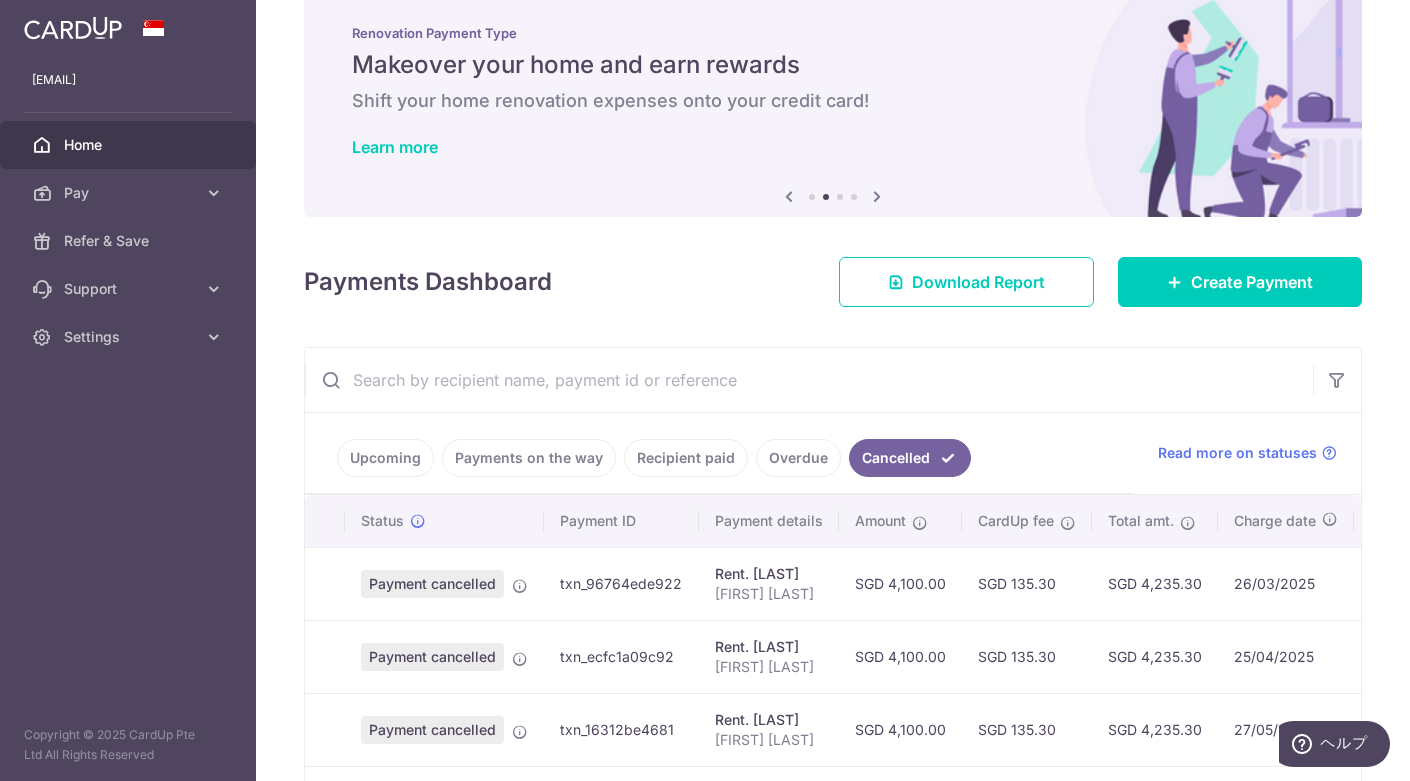 scroll, scrollTop: 176, scrollLeft: 0, axis: vertical 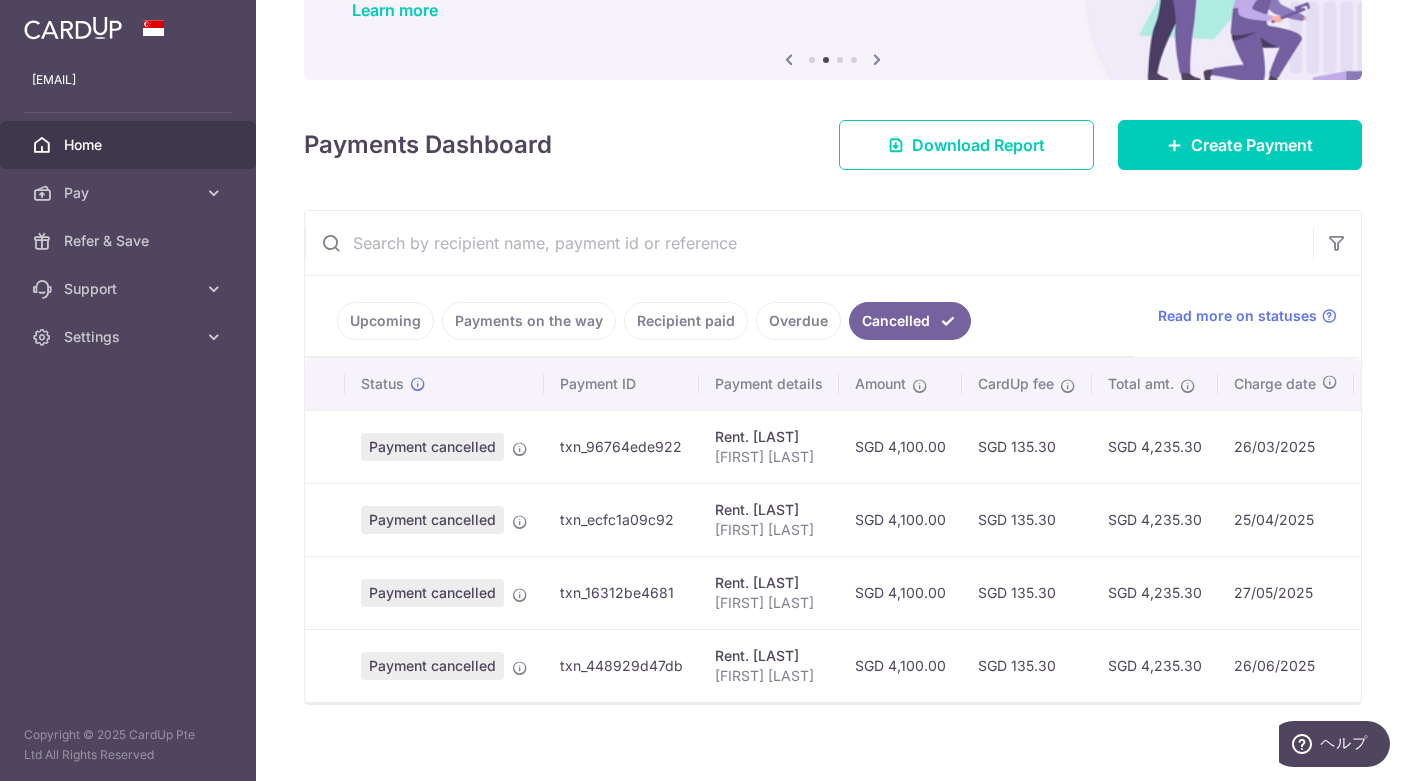 click on "Payments on the way" at bounding box center [529, 321] 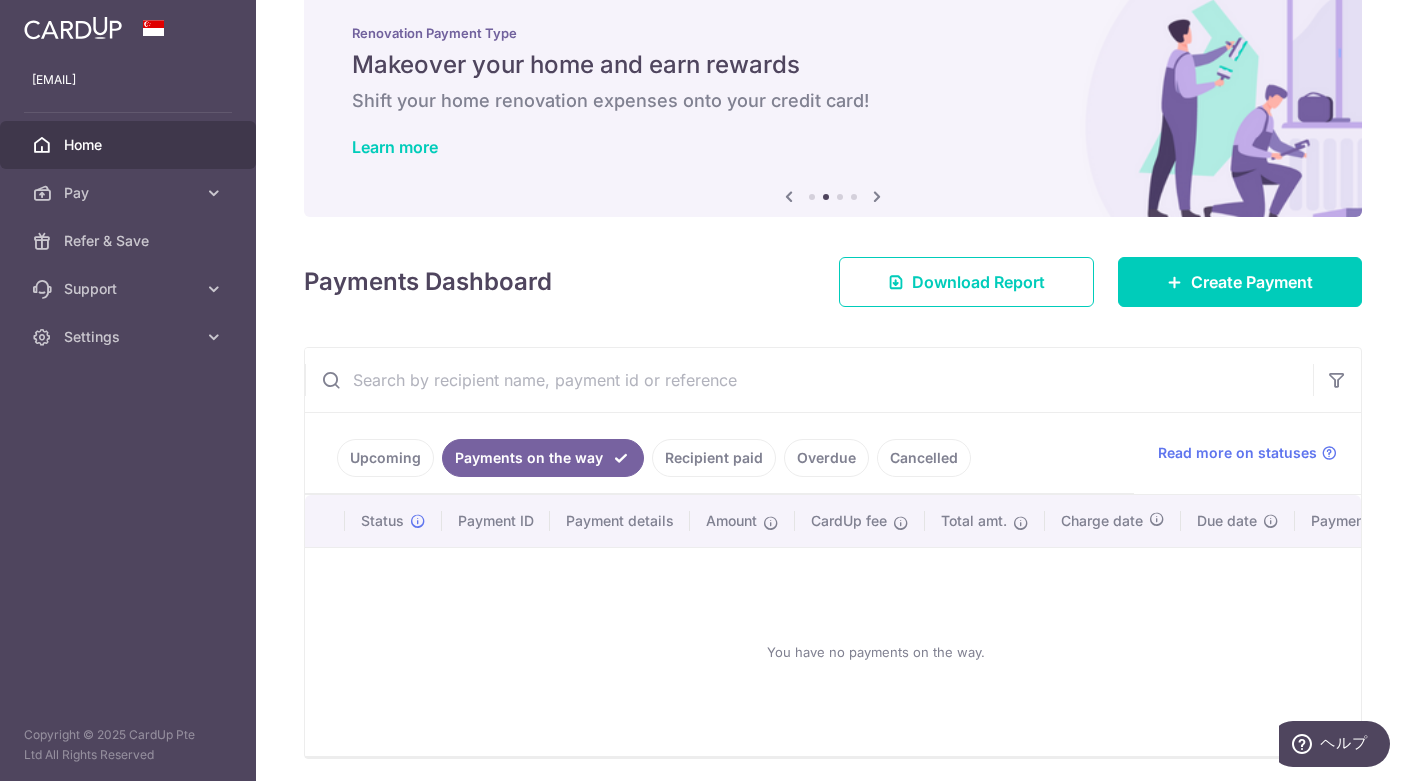 scroll, scrollTop: 118, scrollLeft: 0, axis: vertical 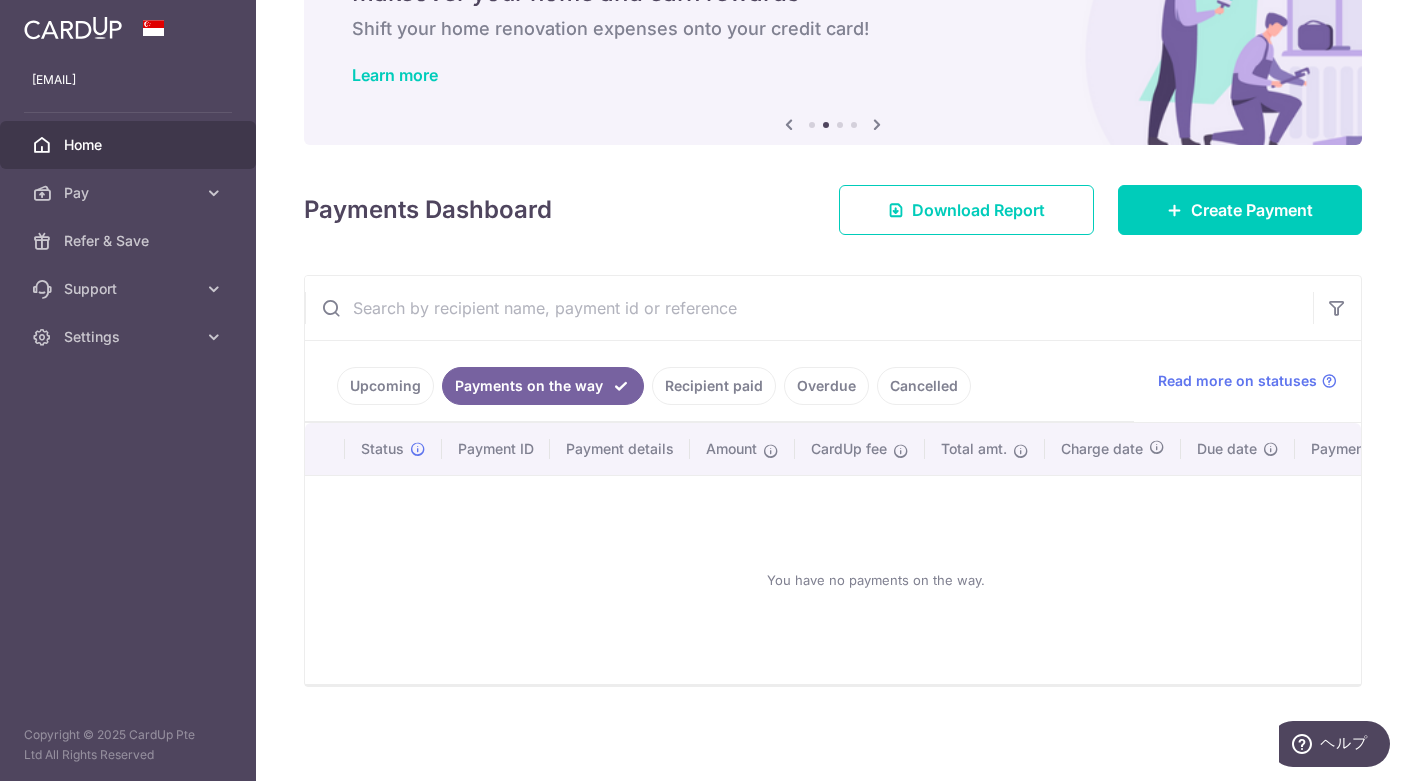 click on "Upcoming" at bounding box center [385, 386] 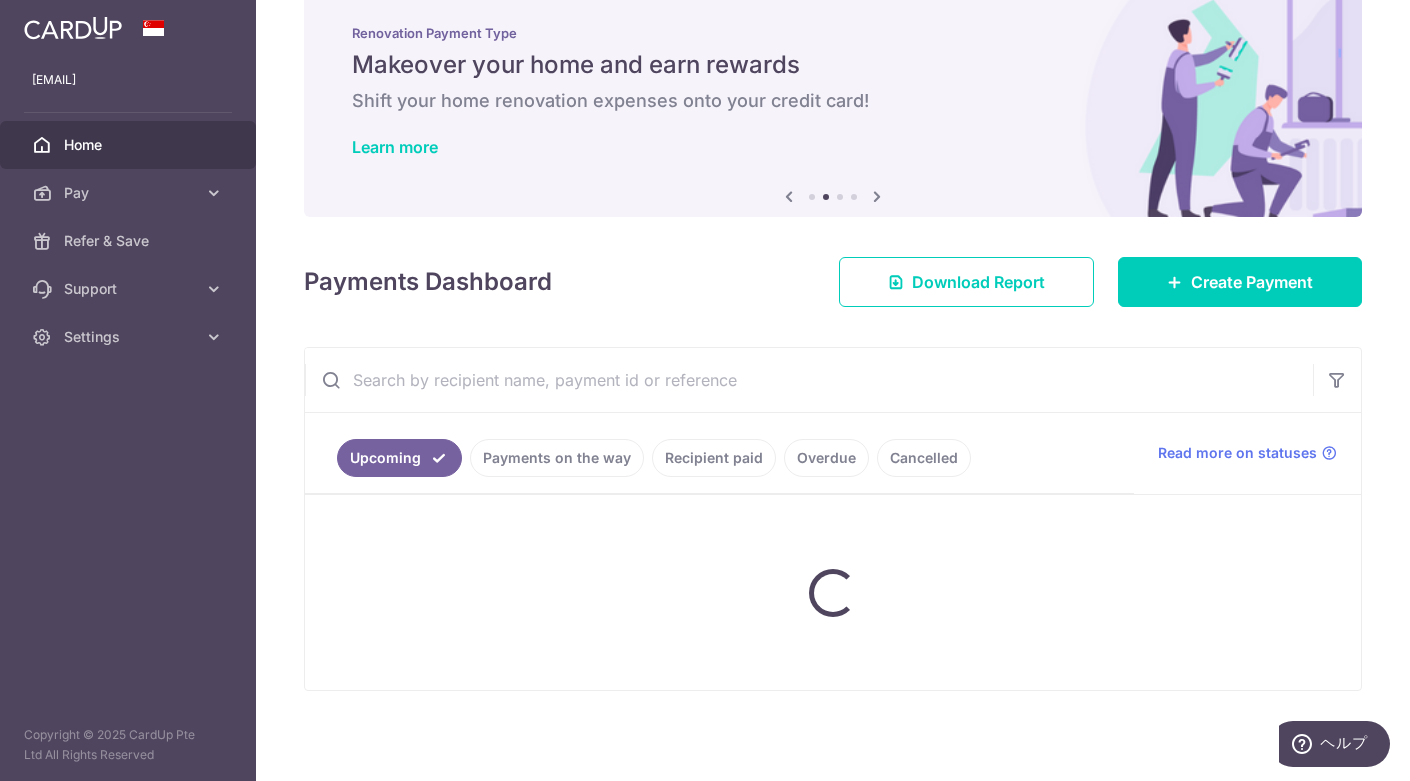 scroll, scrollTop: 176, scrollLeft: 0, axis: vertical 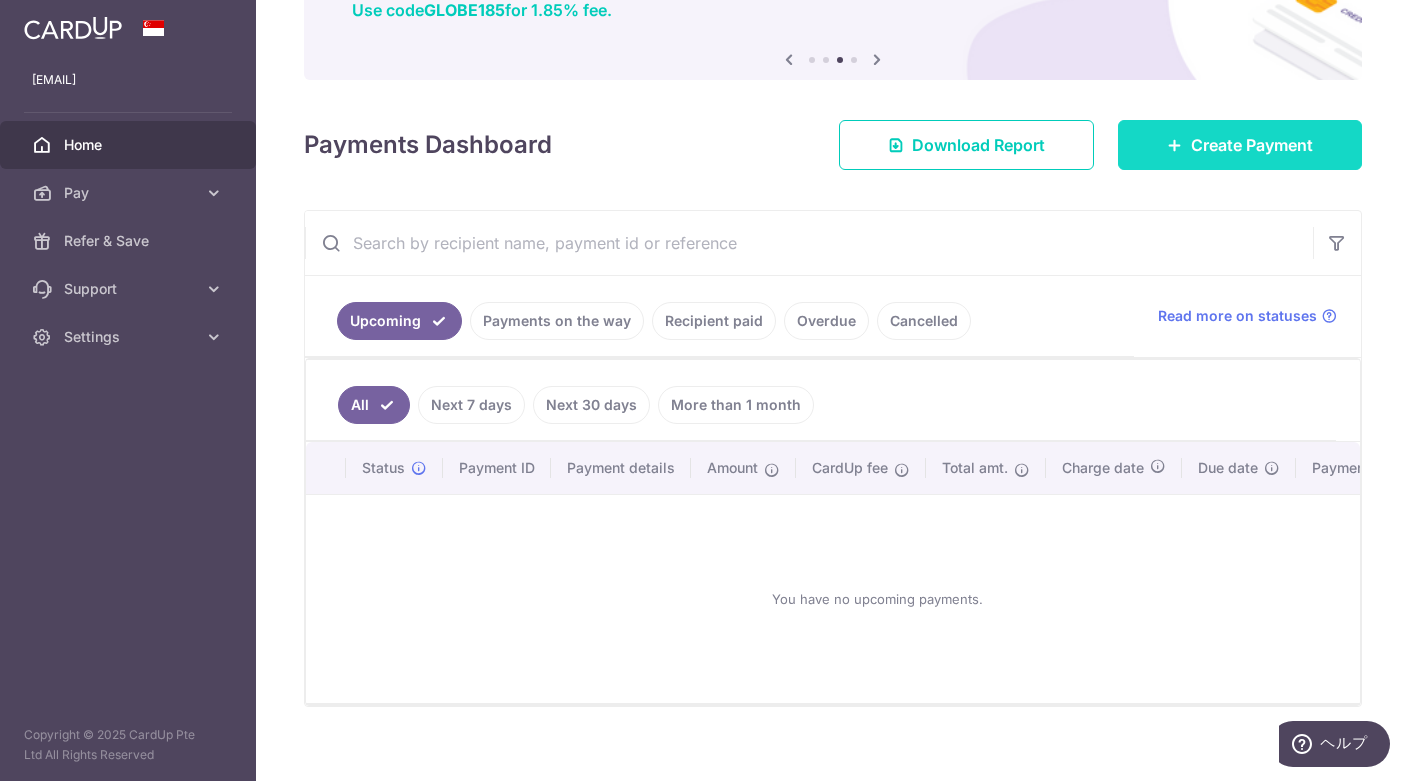 click on "Create Payment" at bounding box center [1252, 145] 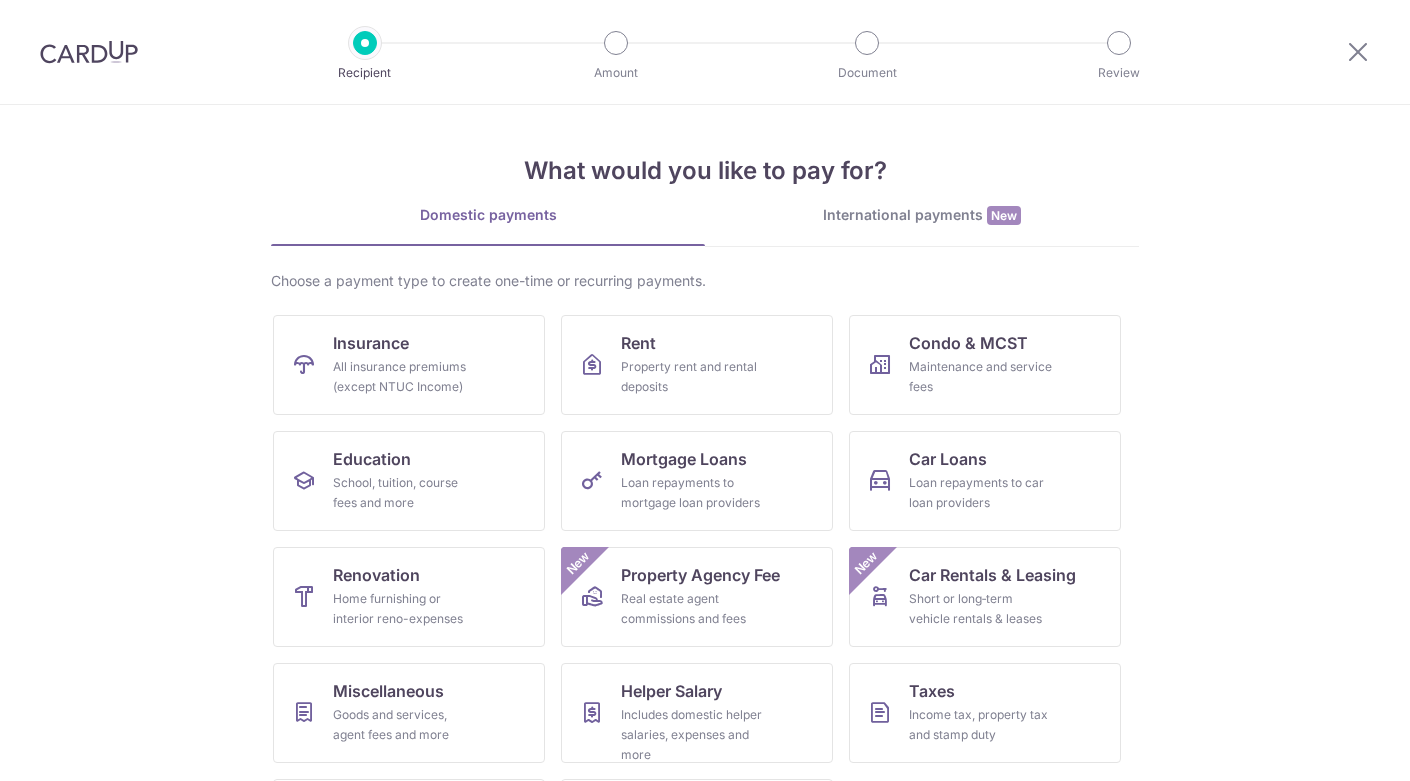 scroll, scrollTop: 0, scrollLeft: 0, axis: both 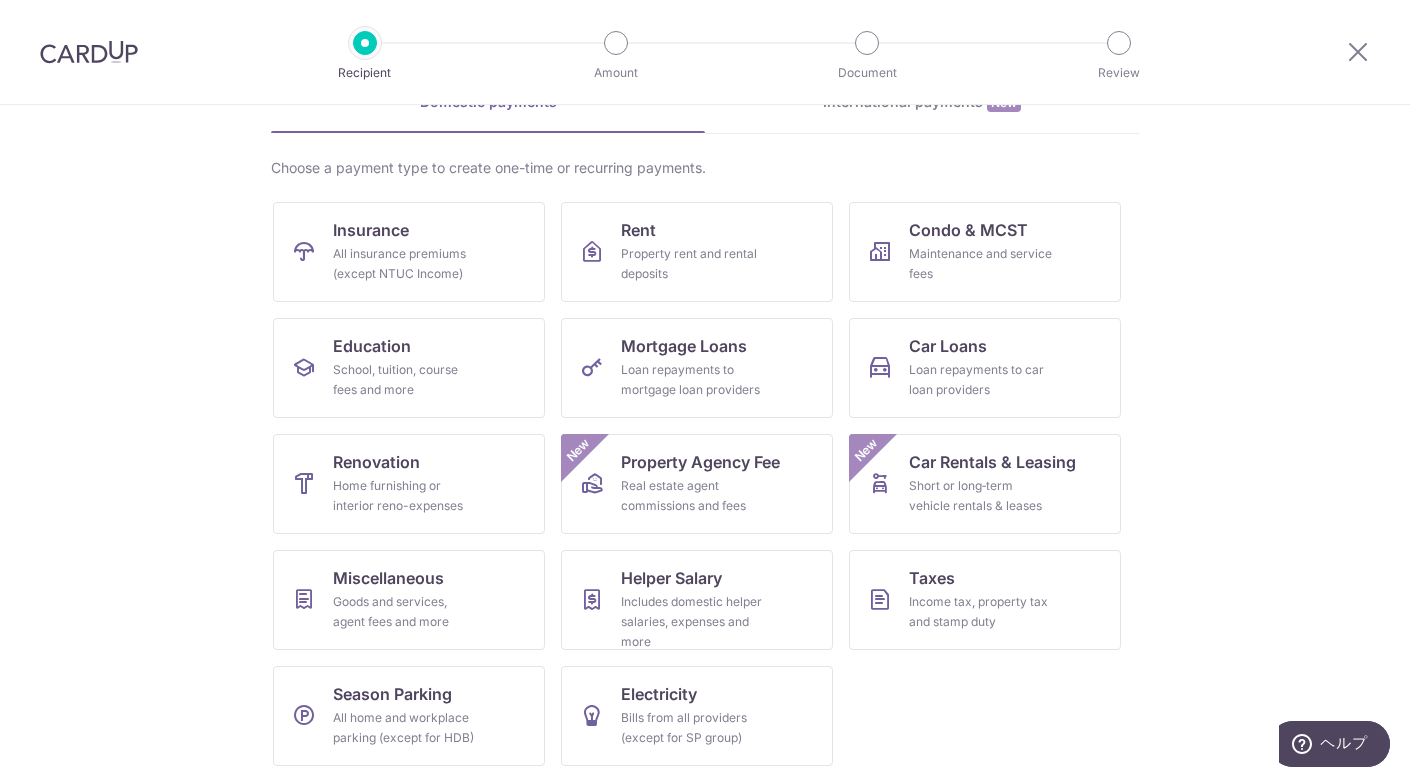 click on "What would you like to pay for?
Domestic payments
International payments
New
Choose a payment type to create one-time or recurring payments.
Insurance All insurance premiums (except NTUC Income)
Rent Property rent and rental deposits
Condo & MCST Maintenance and service fees
Education School, tuition, course fees and more
Mortgage Loans Loan repayments to mortgage loan providers
Car Loans Loan repayments to car loan providers
Renovation Home furnishing or interior reno-expenses
Property Agency Fee Real estate agent commissions and fees New
Car Rentals & Leasing Short or long‑term vehicle rentals & leases New
Miscellaneous Goods and services, agent fees and more
Helper Salary" at bounding box center (705, 443) 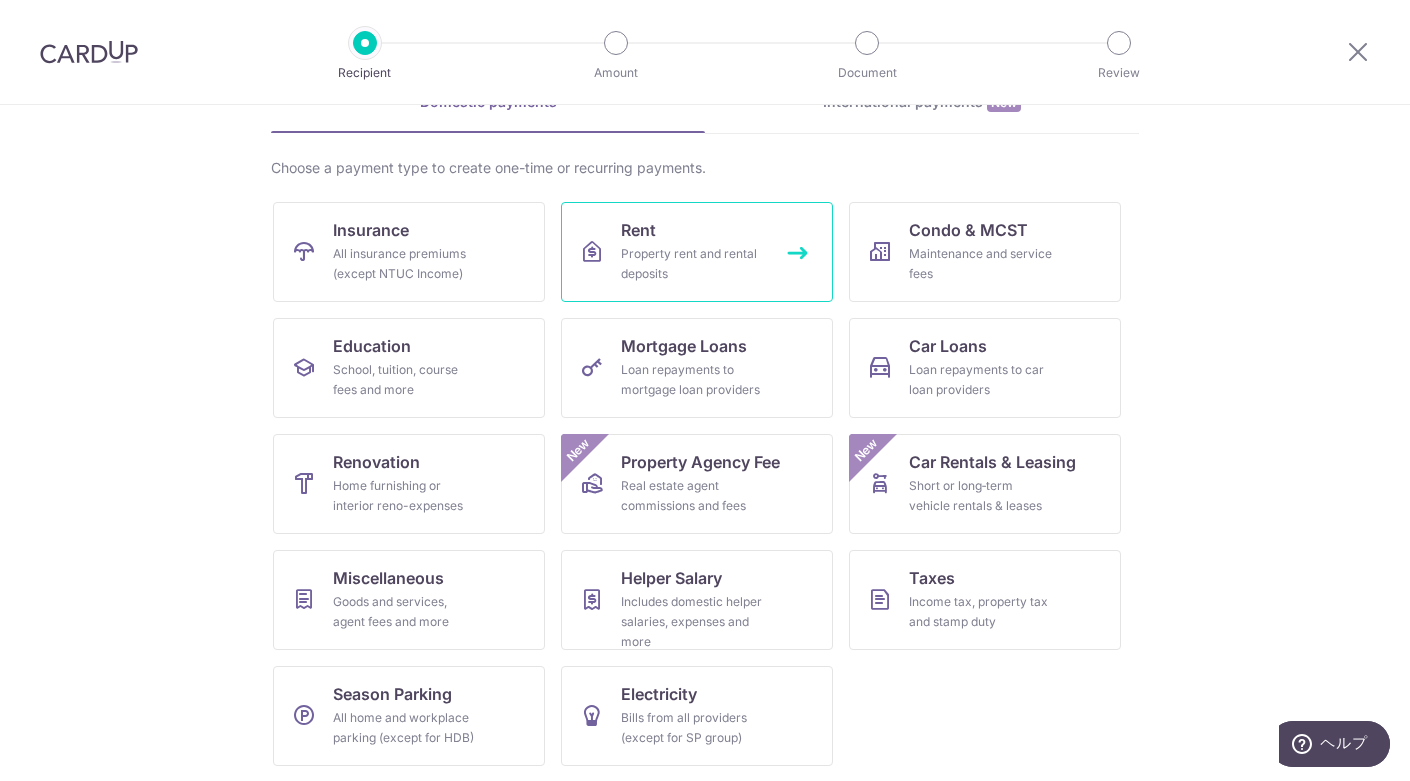 click on "Property rent and rental deposits" at bounding box center (693, 264) 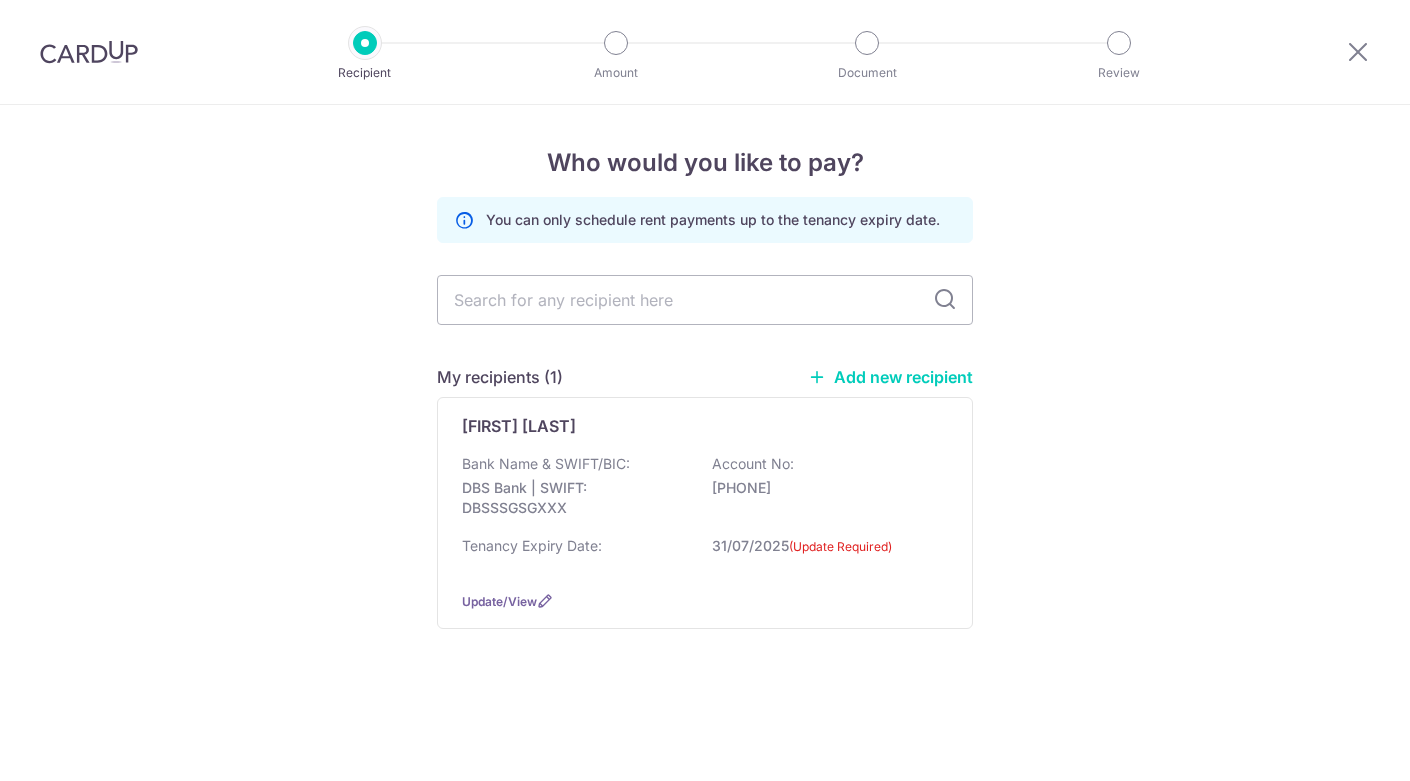 scroll, scrollTop: 0, scrollLeft: 0, axis: both 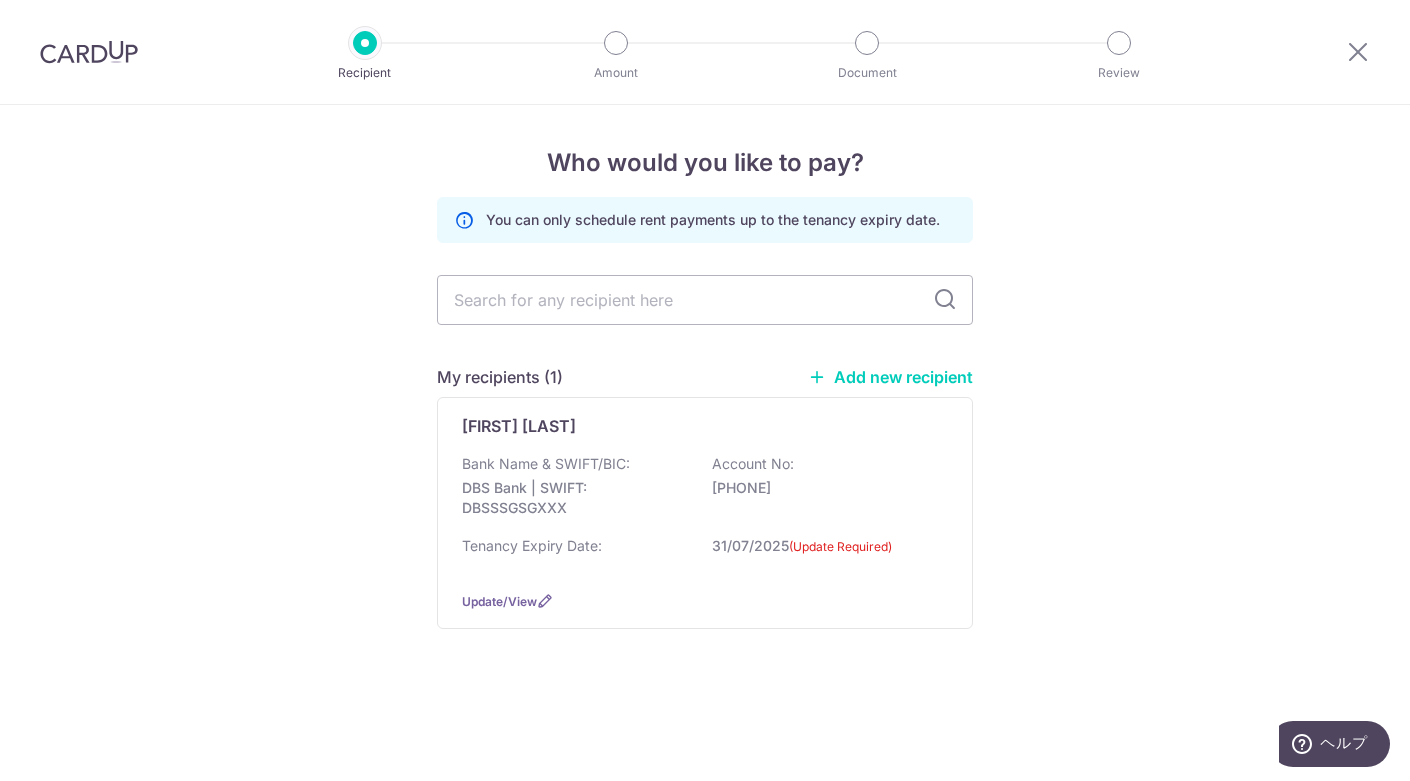 click on "Add new recipient" at bounding box center (890, 377) 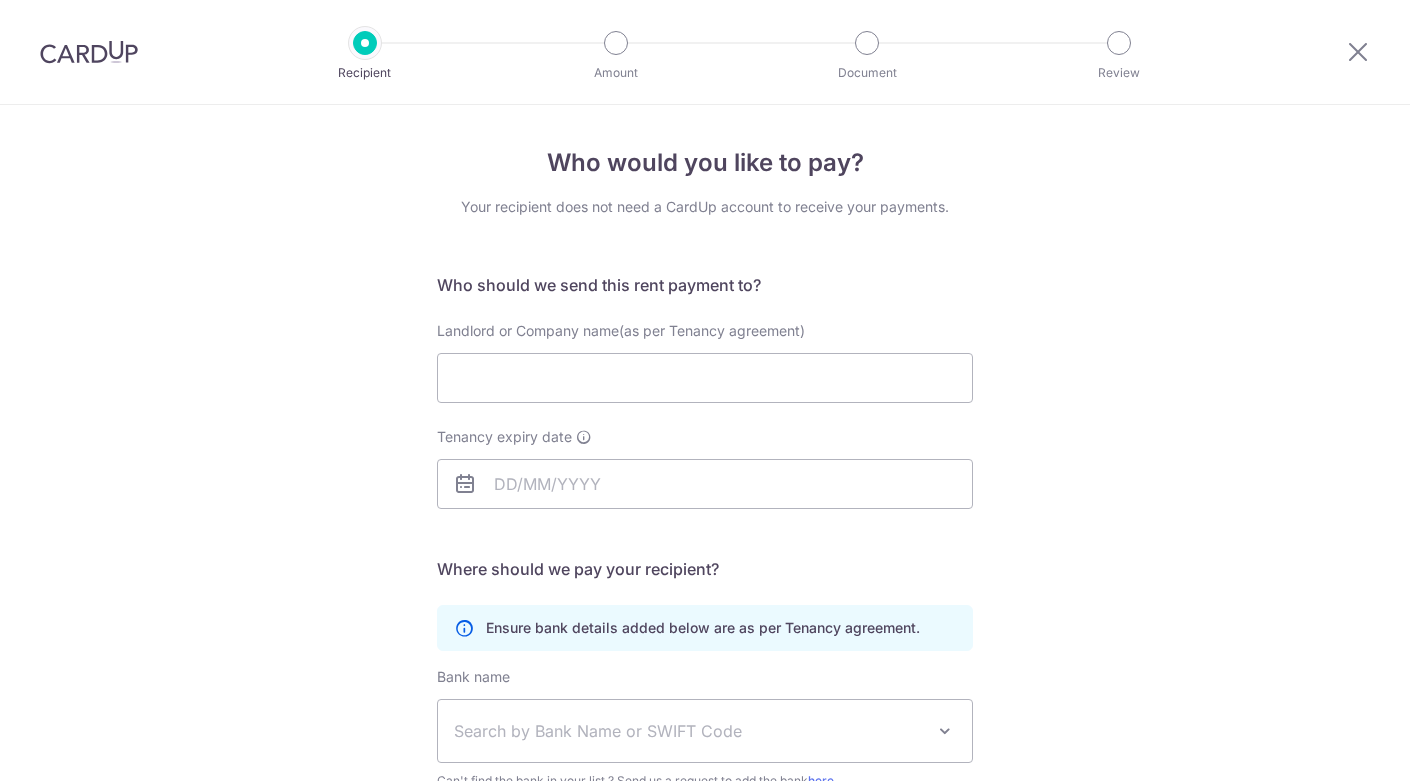 scroll, scrollTop: 0, scrollLeft: 0, axis: both 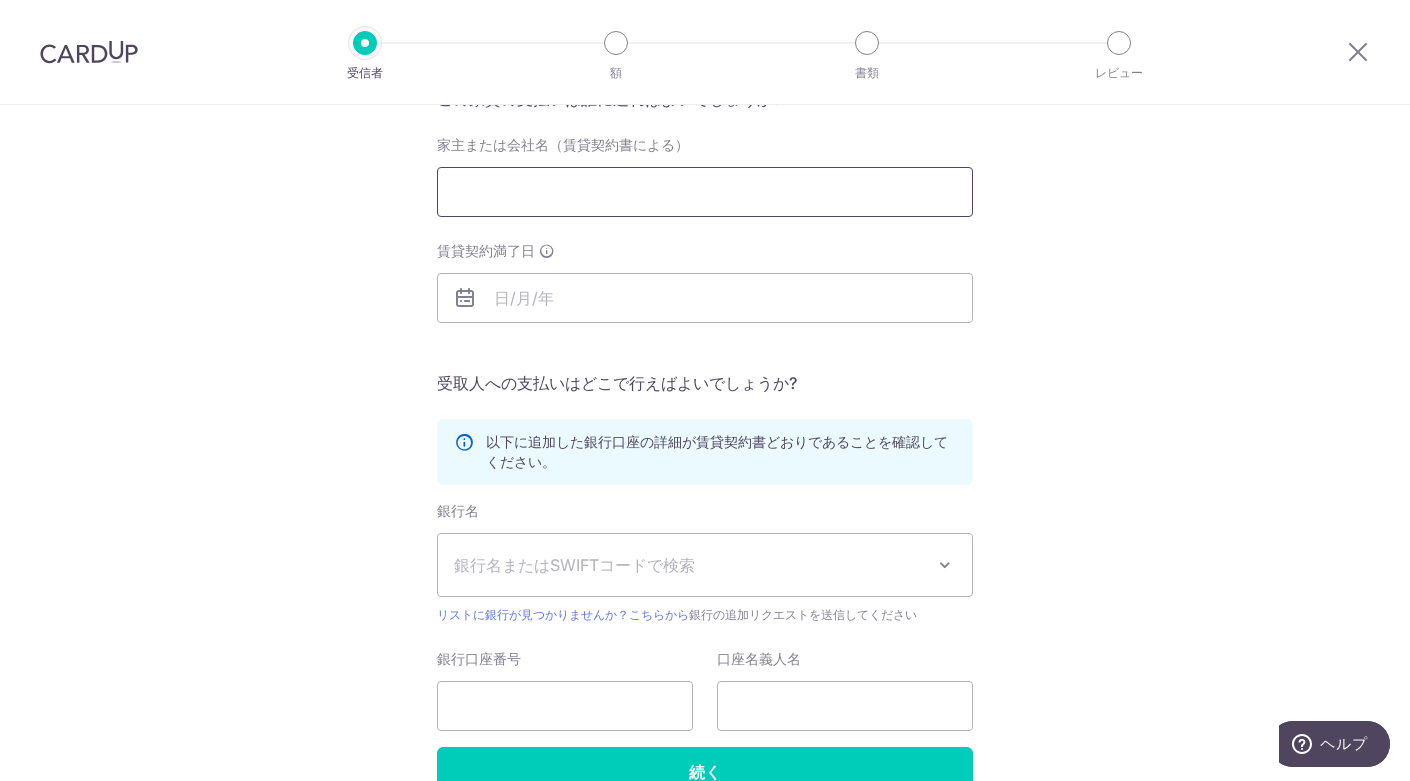 click on "家主または会社名（賃貸契約書による）" at bounding box center (705, 192) 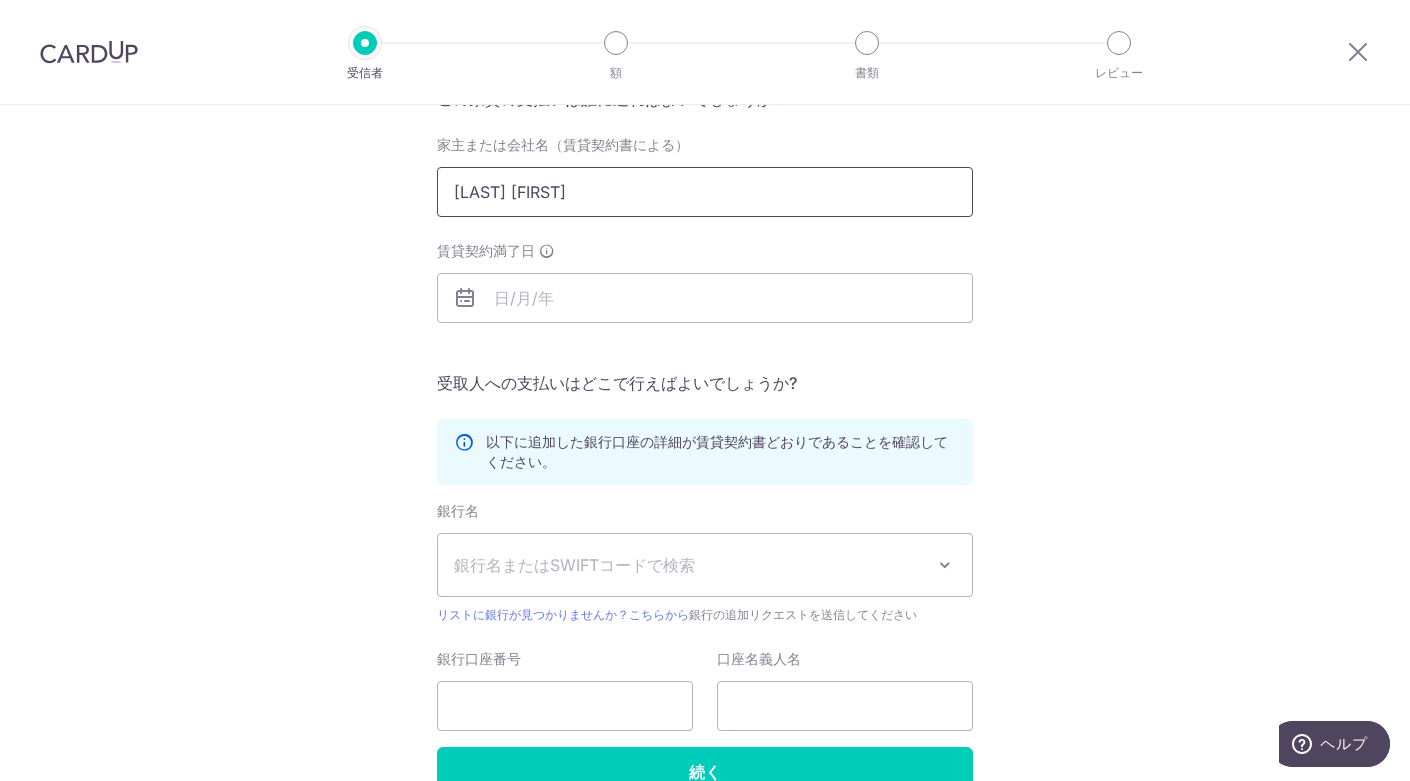type on "RACHEL LING YUN" 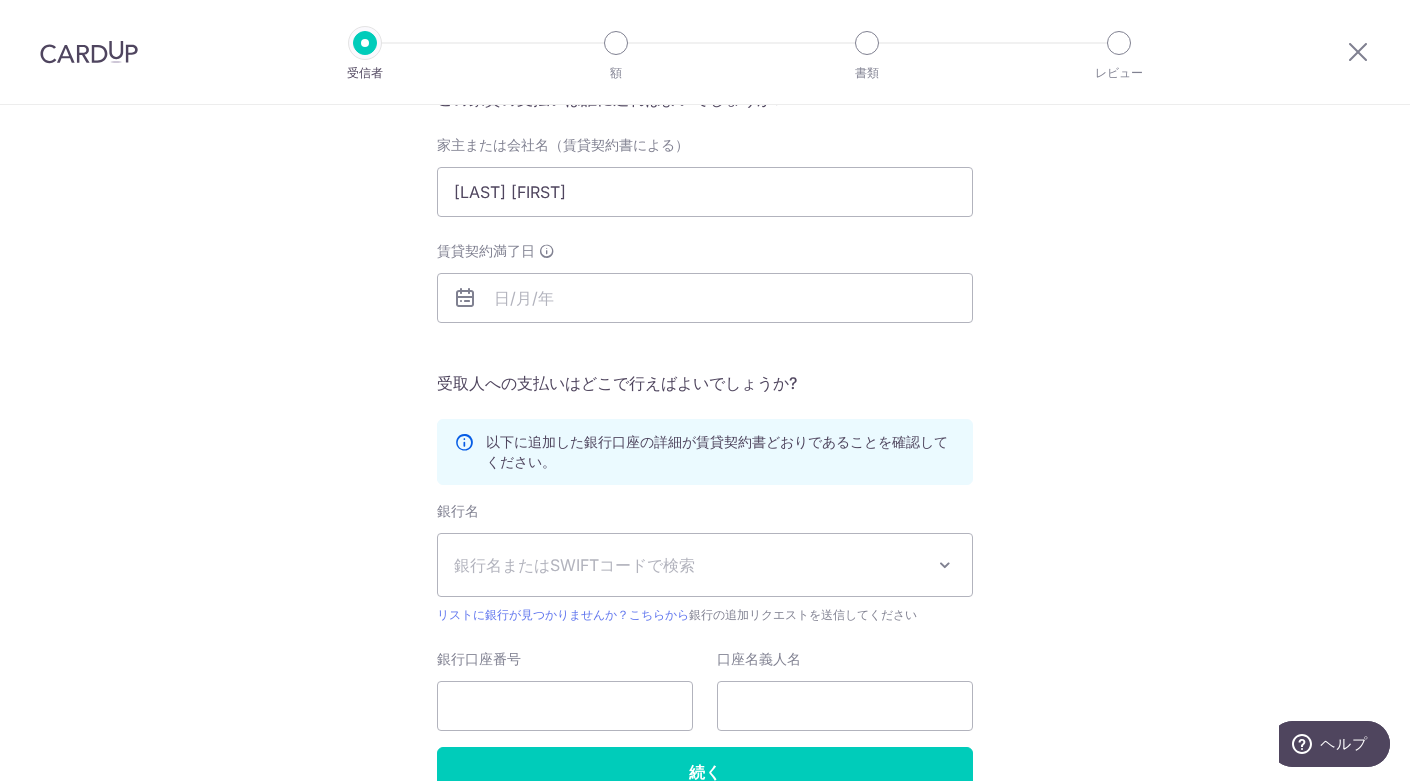 click on "誰に支払いたいですか?
支払いを受け取るために受取人がCardUpアカウントを持っている必要はありません。
この家賃の支払いは誰に送ればよいでしょうか?
家主または会社名（賃貸契約書による）
RACHEL LING YUN
賃貸契約満了日
翻訳がありません: en.キーなし
URL
電話" at bounding box center [705, 395] 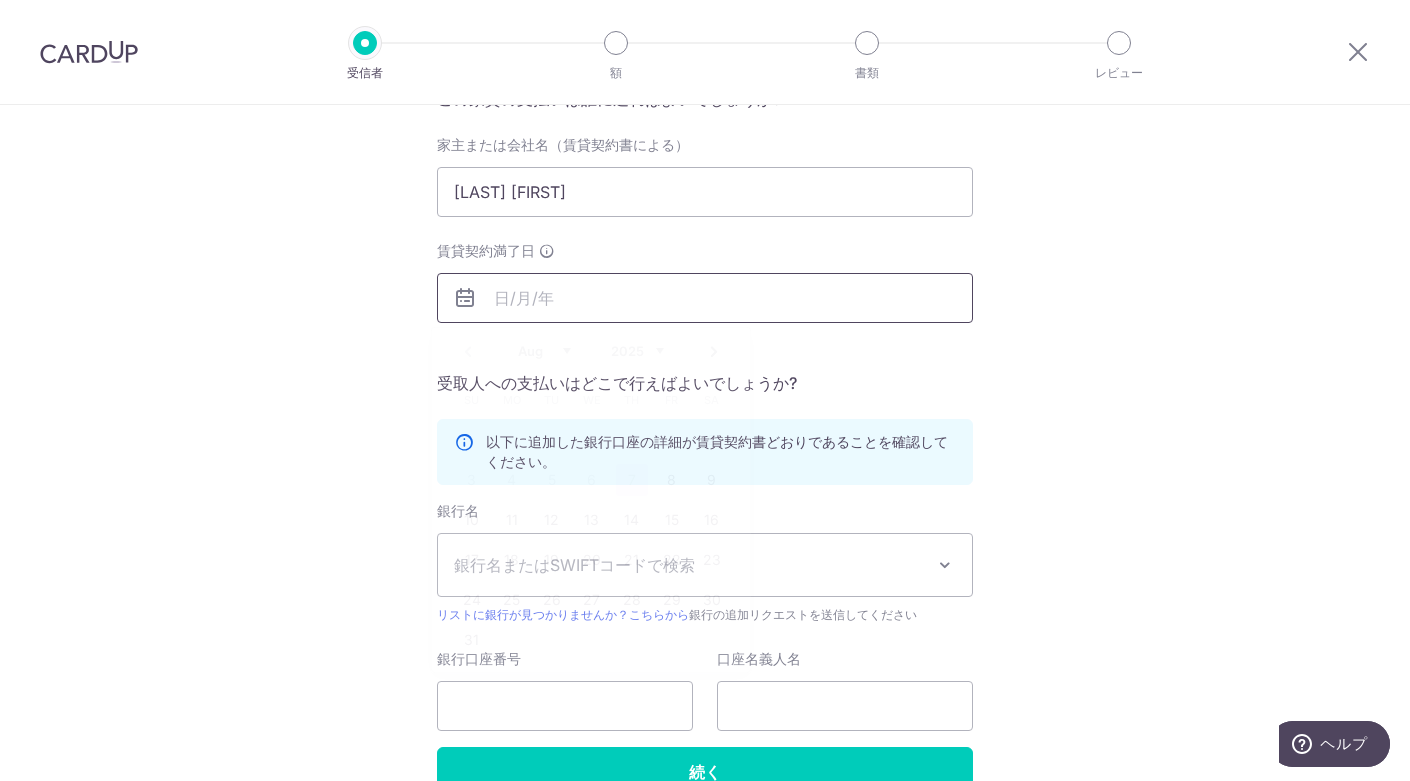 click on "賃貸契約満了日" at bounding box center [705, 298] 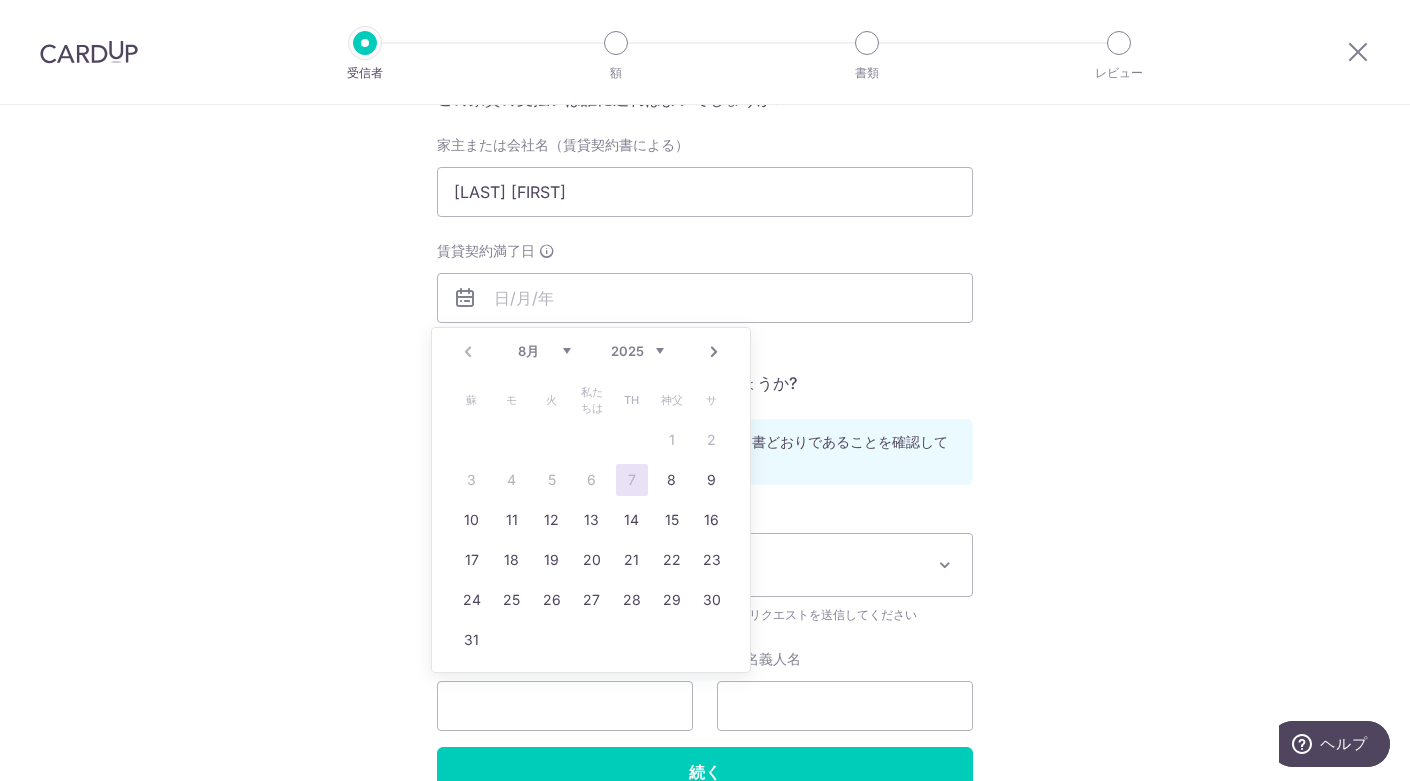 click on "2025 2026 2027 2028 2029 2030 2031 2032 2033 2034 2035" at bounding box center [637, 351] 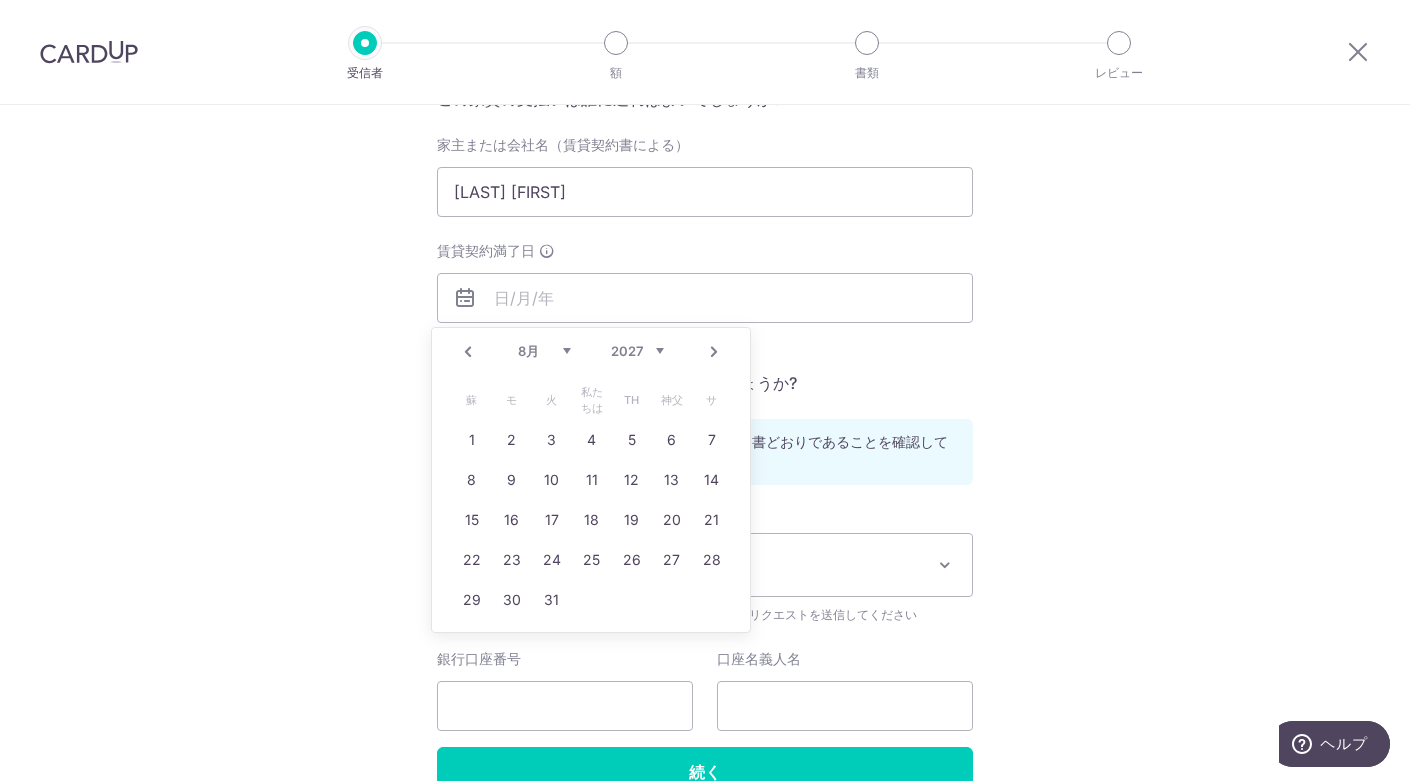 click on "ヤン 2月 3月 4月 5月 ジュン 7月 8月 9月 10月 11月 12月 2025 2026 2027 2028 2029 2030 2031 2032 2033 2034 2035 2036 2037" at bounding box center [591, 351] 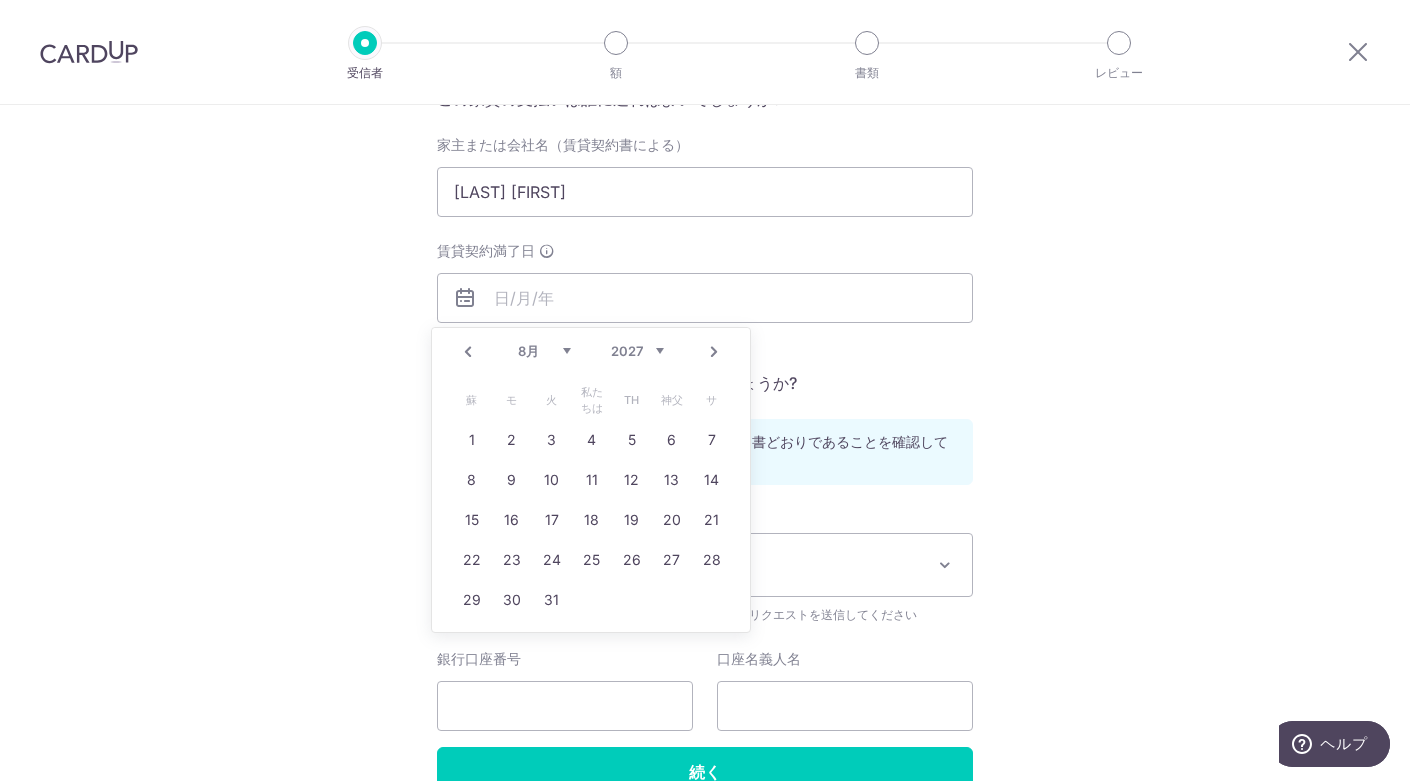 click on "ヤン 2月 3月 4月 5月 ジュン 7月 8月 9月 10月 11月 12月 2025 2026 2027 2028 2029 2030 2031 2032 2033 2034 2035 2036 2037" at bounding box center [591, 351] 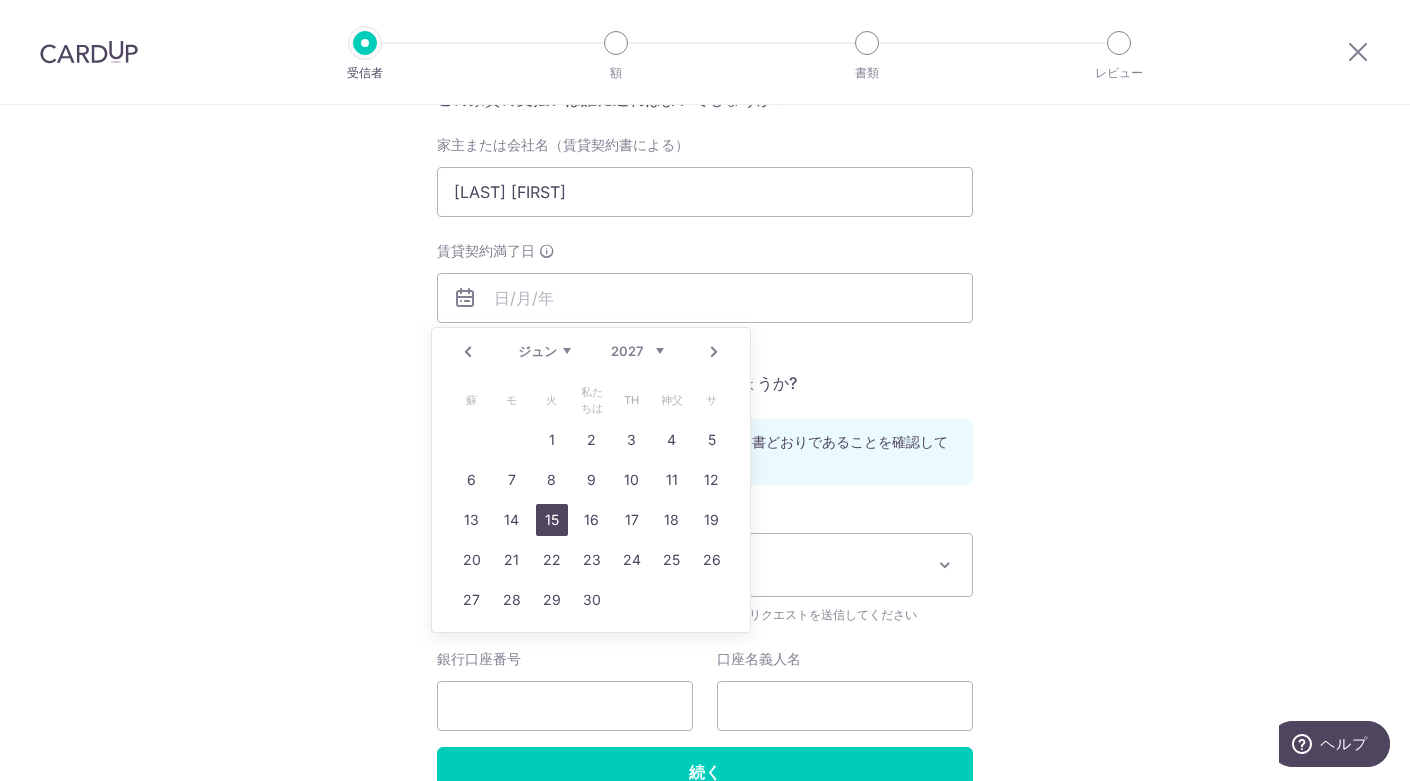 click on "15" at bounding box center [552, 520] 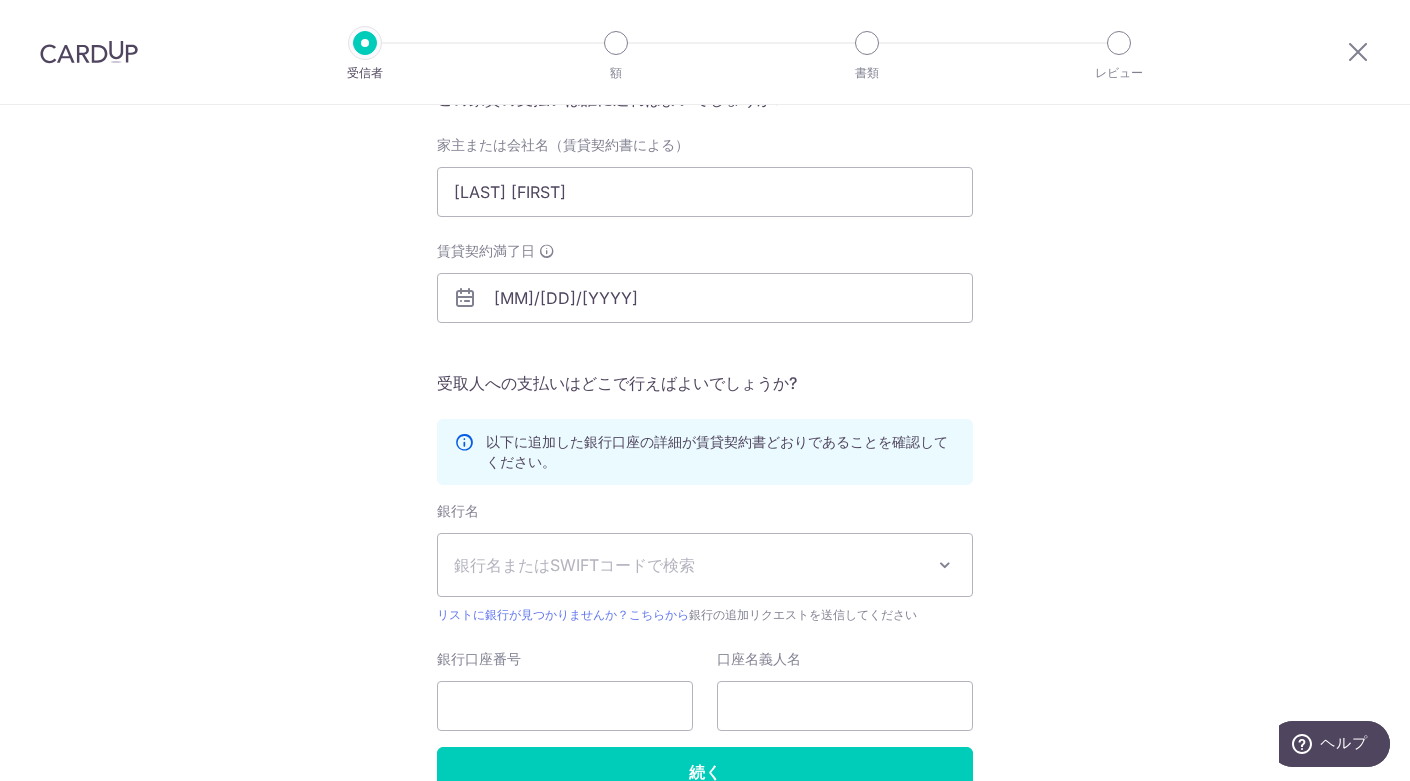 scroll, scrollTop: 186, scrollLeft: 0, axis: vertical 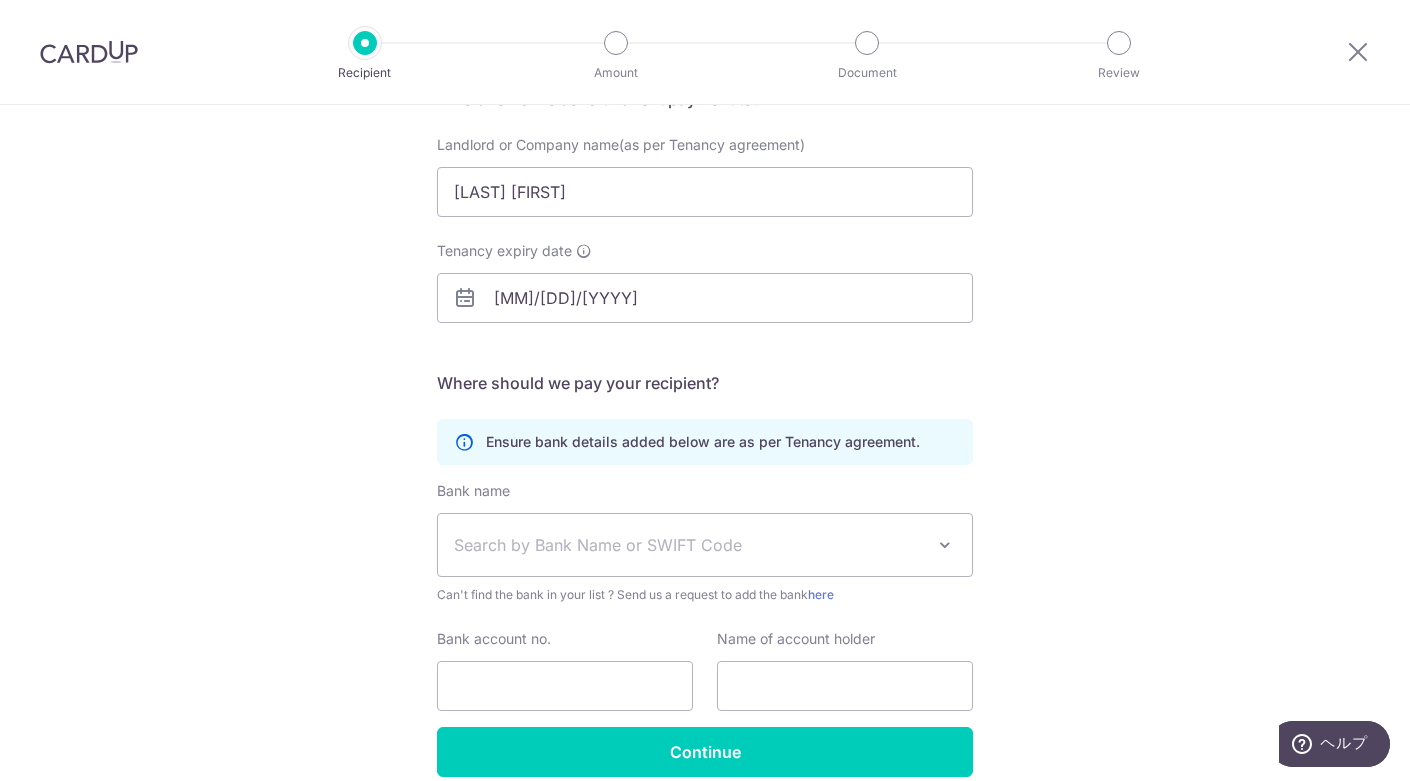 click at bounding box center (465, 298) 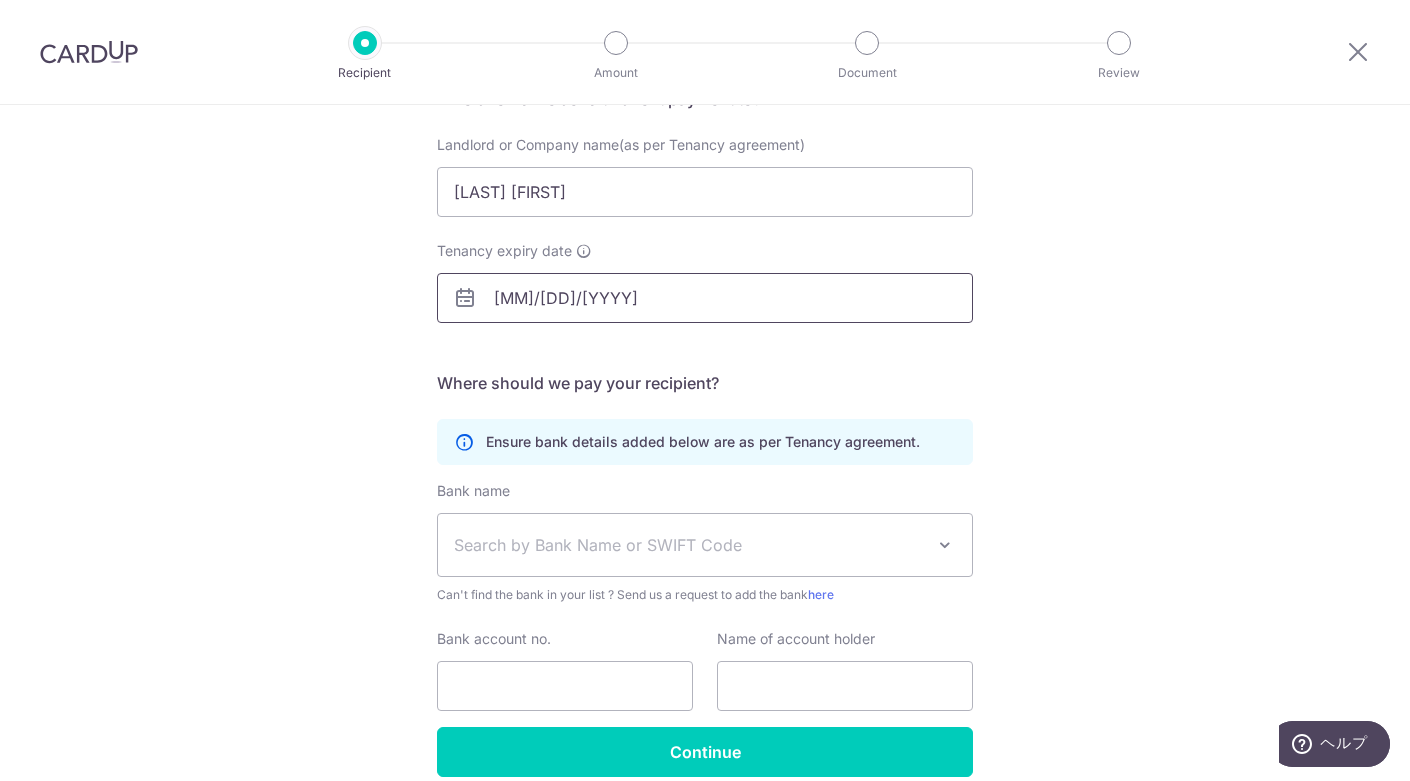 click on "NaN/NaN/NaN" at bounding box center [705, 298] 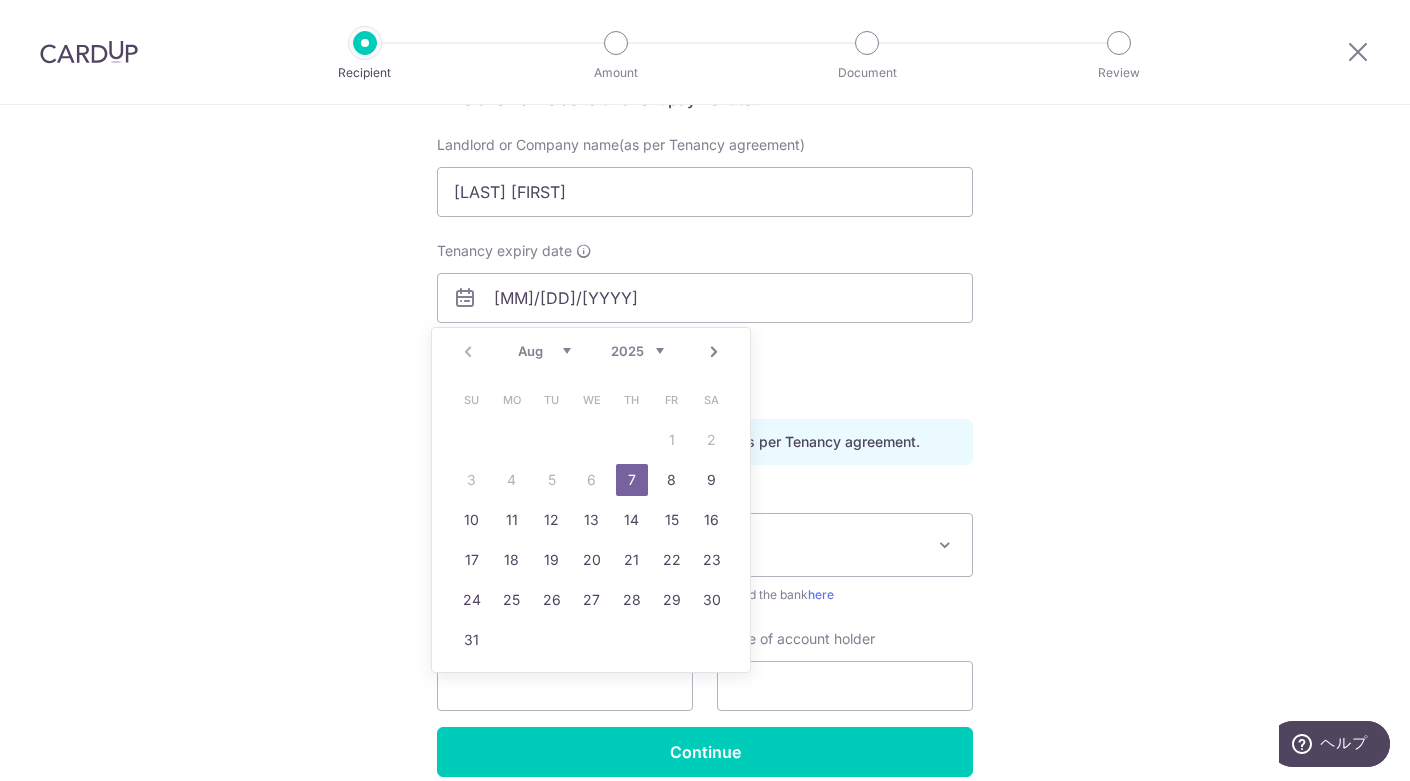 click on "2025 2026 2027 2028 2029 2030 2031 2032 2033 2034 2035" at bounding box center (637, 351) 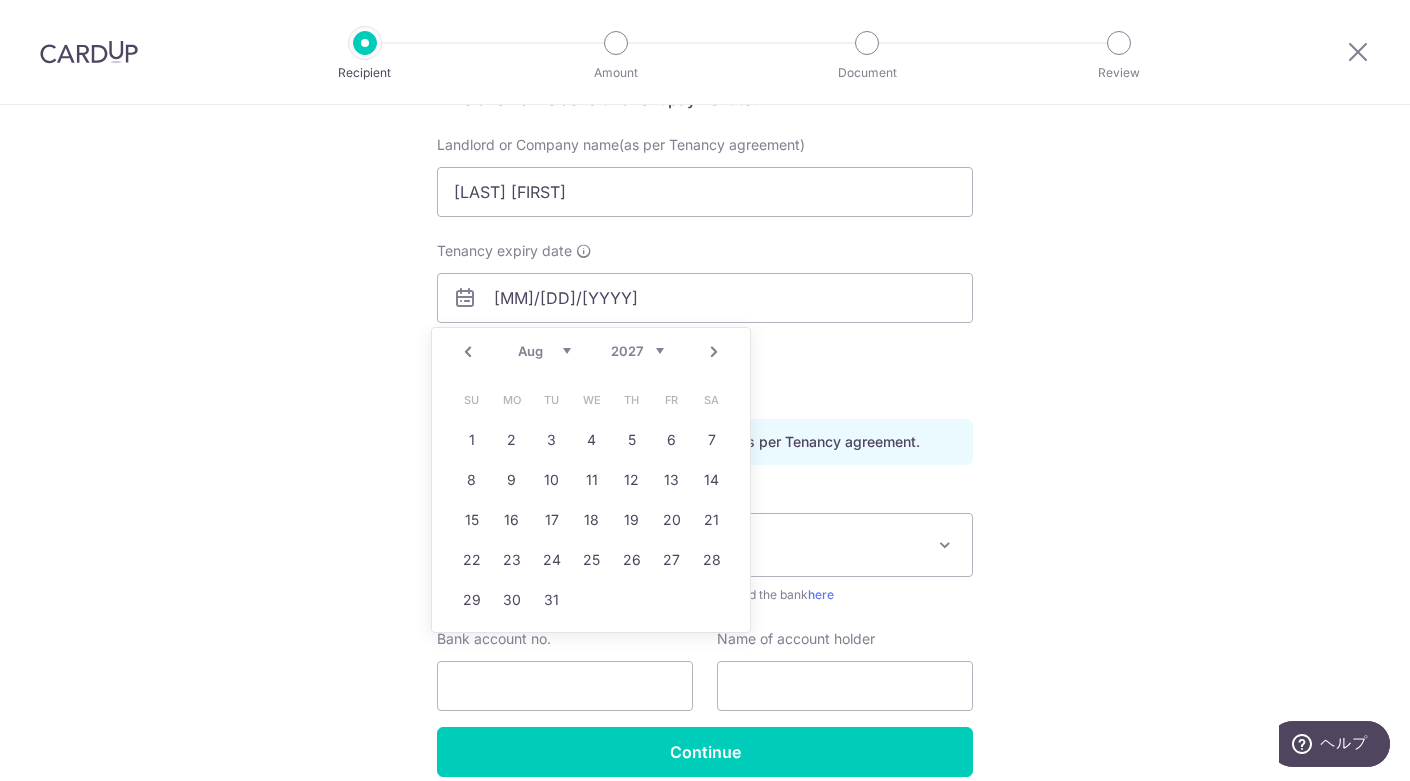 click on "Jan Feb Mar Apr May Jun Jul Aug Sep Oct Nov Dec" at bounding box center (544, 351) 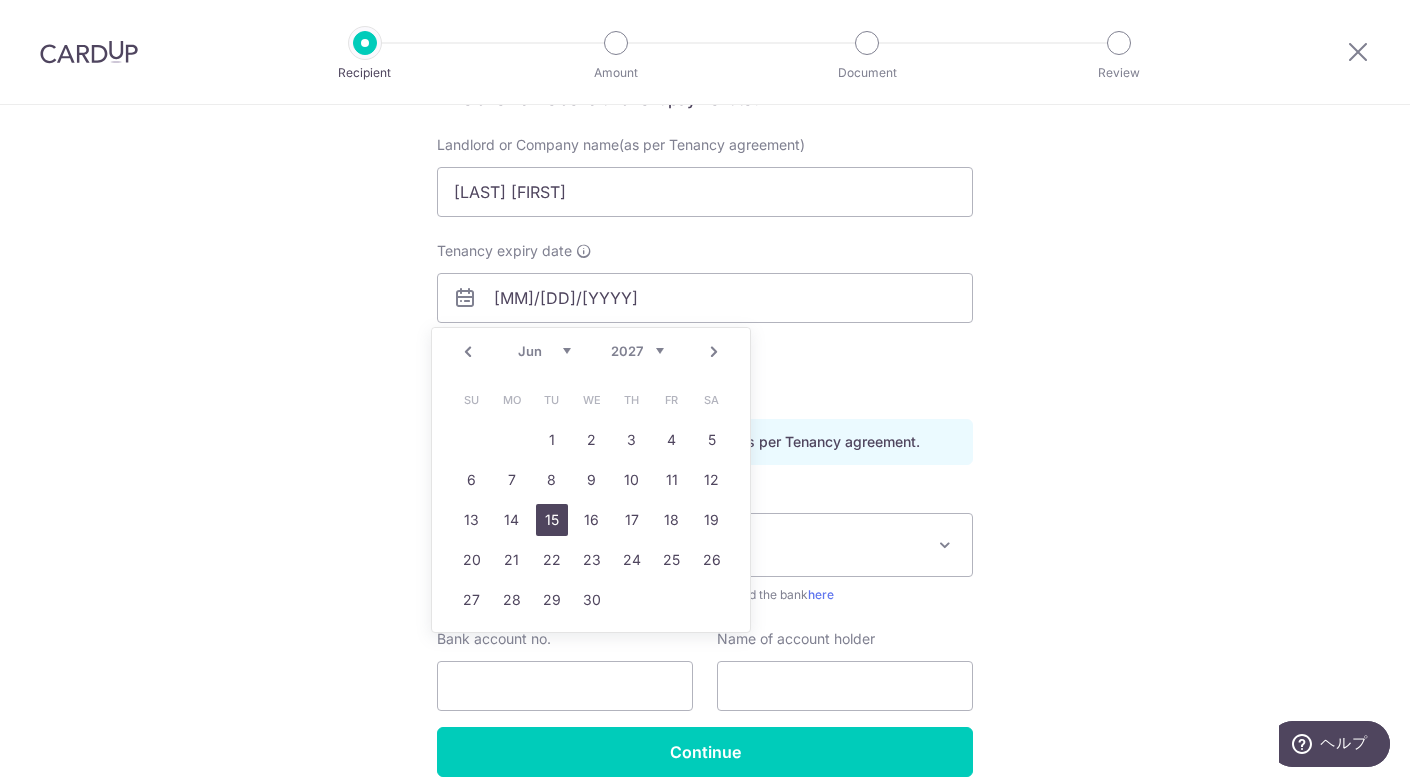 click on "15" at bounding box center (552, 520) 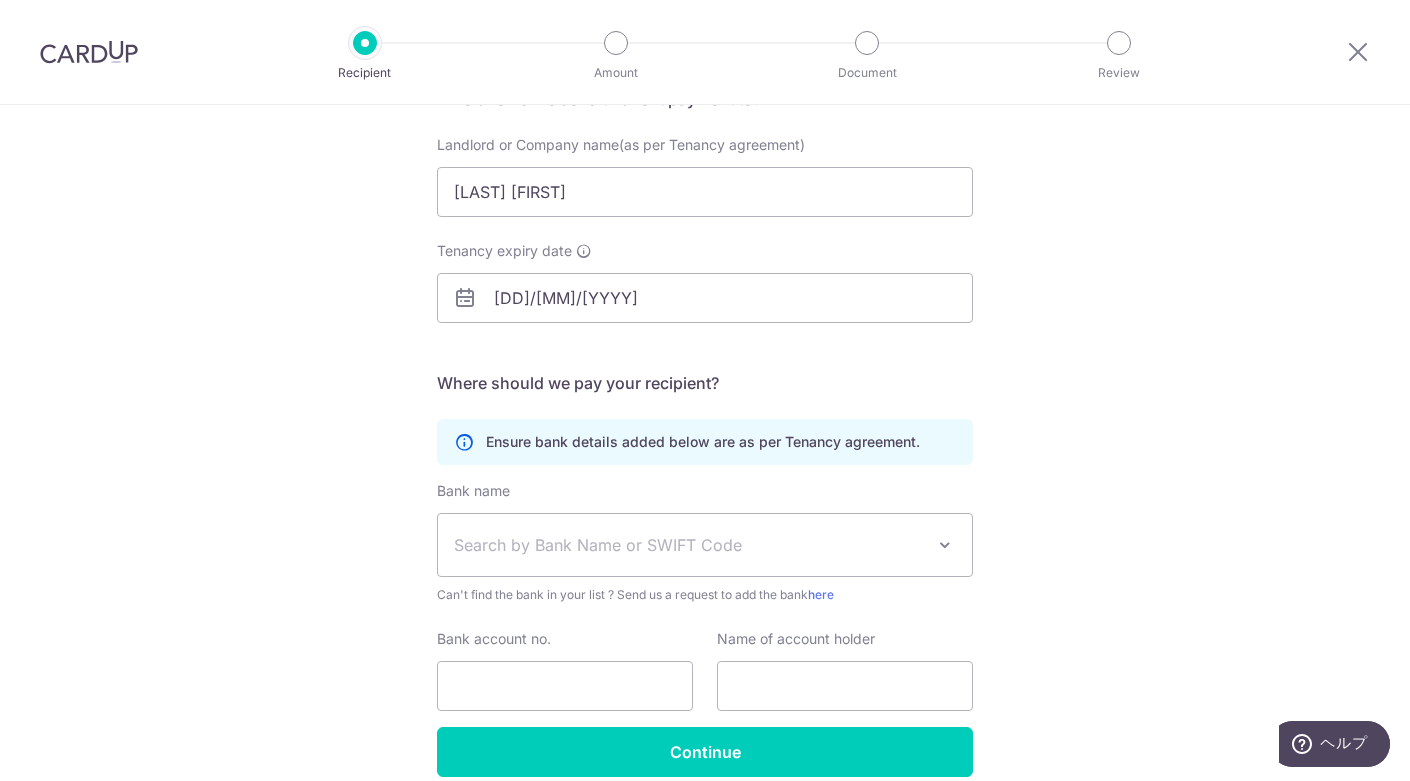 scroll, scrollTop: 274, scrollLeft: 0, axis: vertical 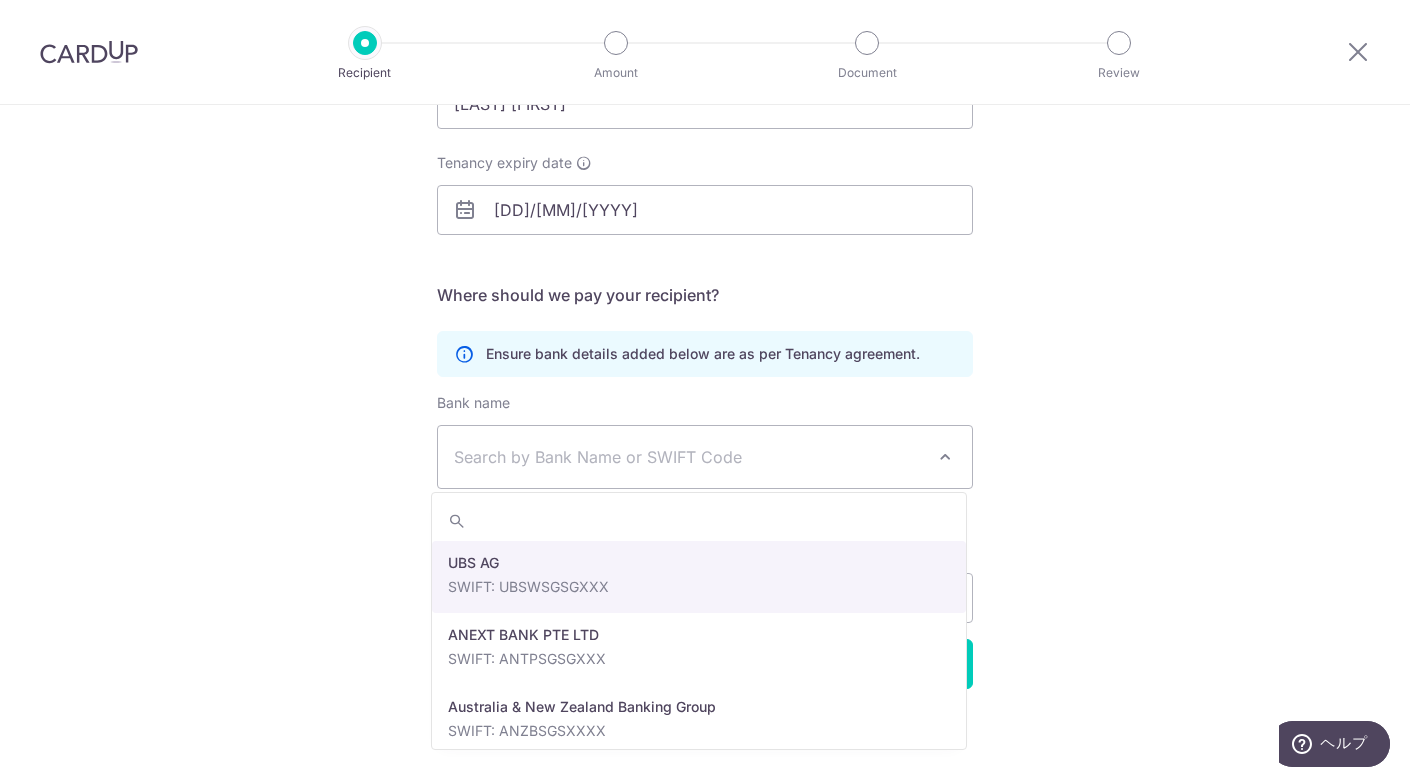 click at bounding box center [945, 457] 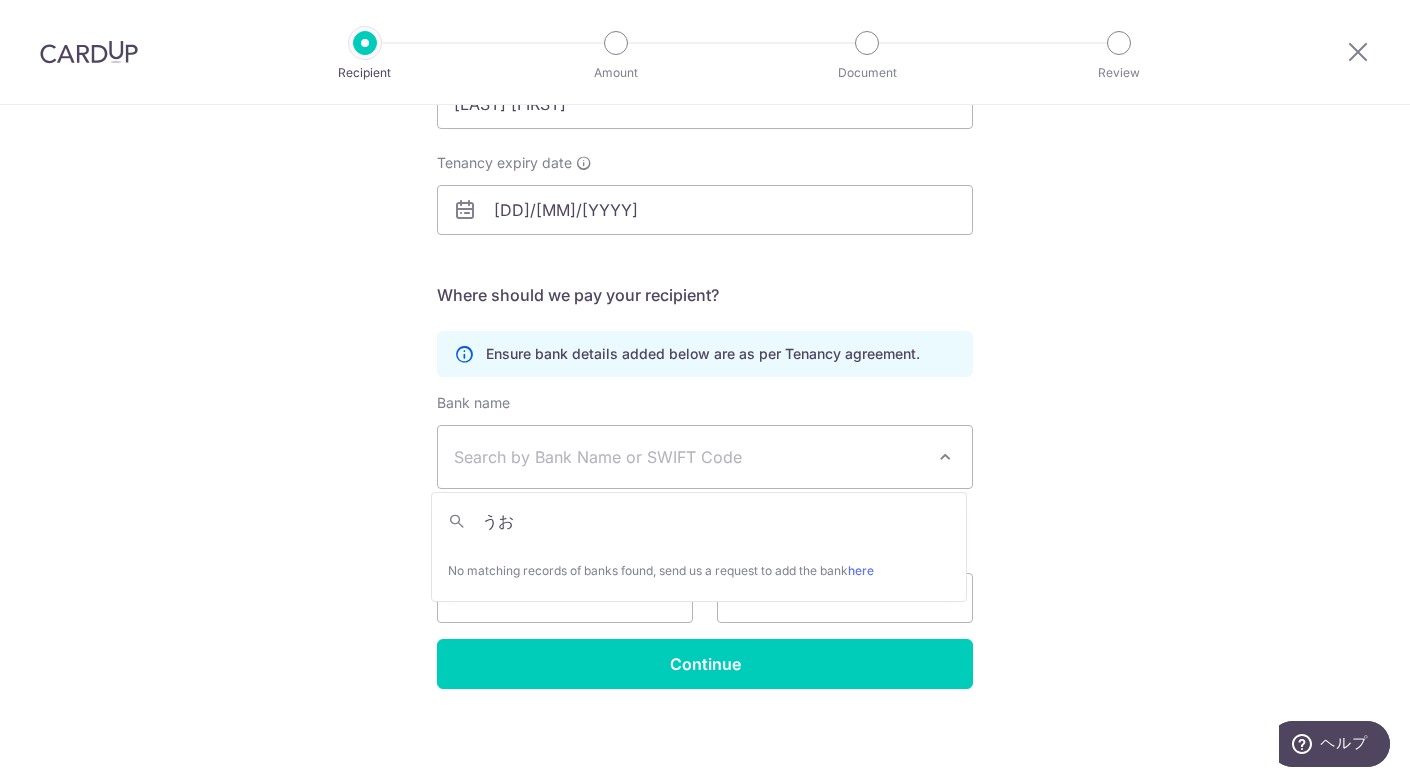 type on "う" 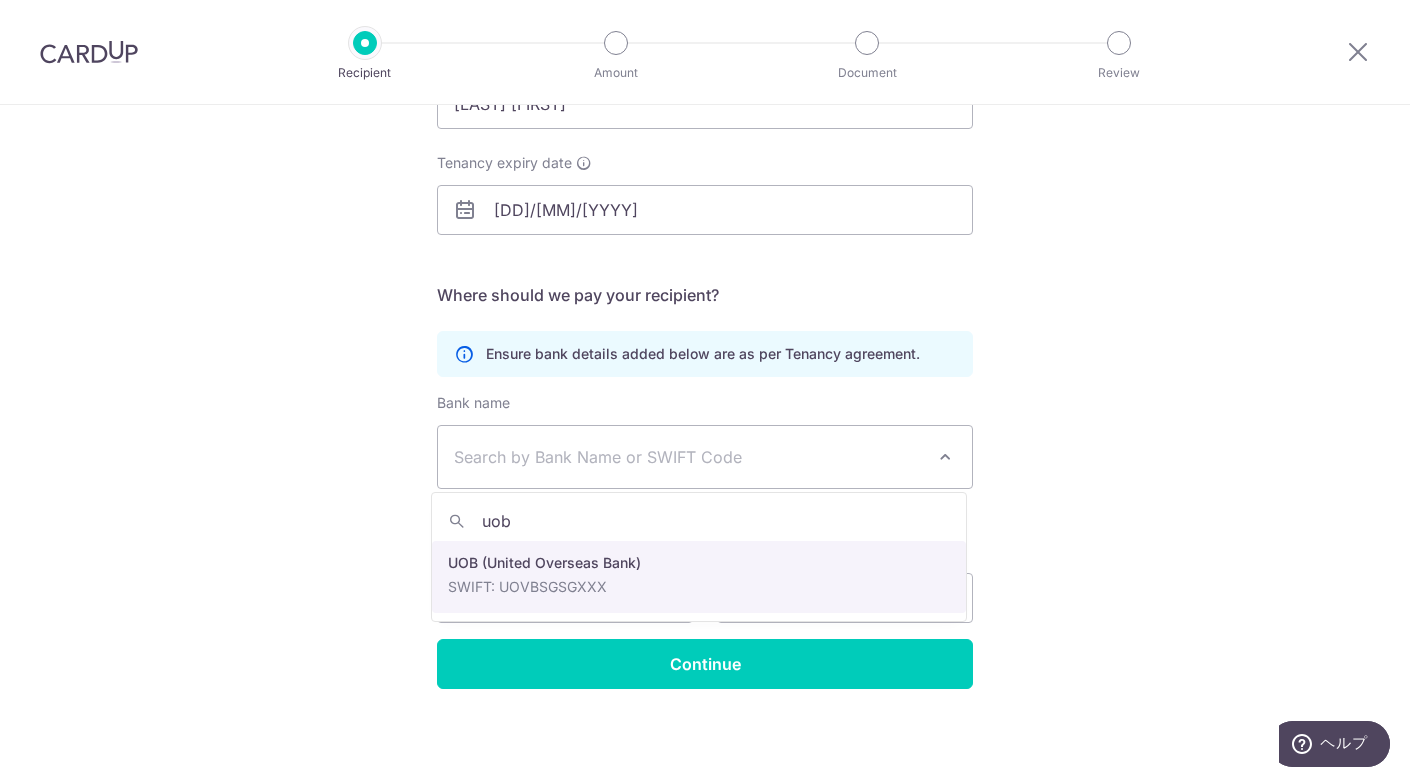 type on "uob" 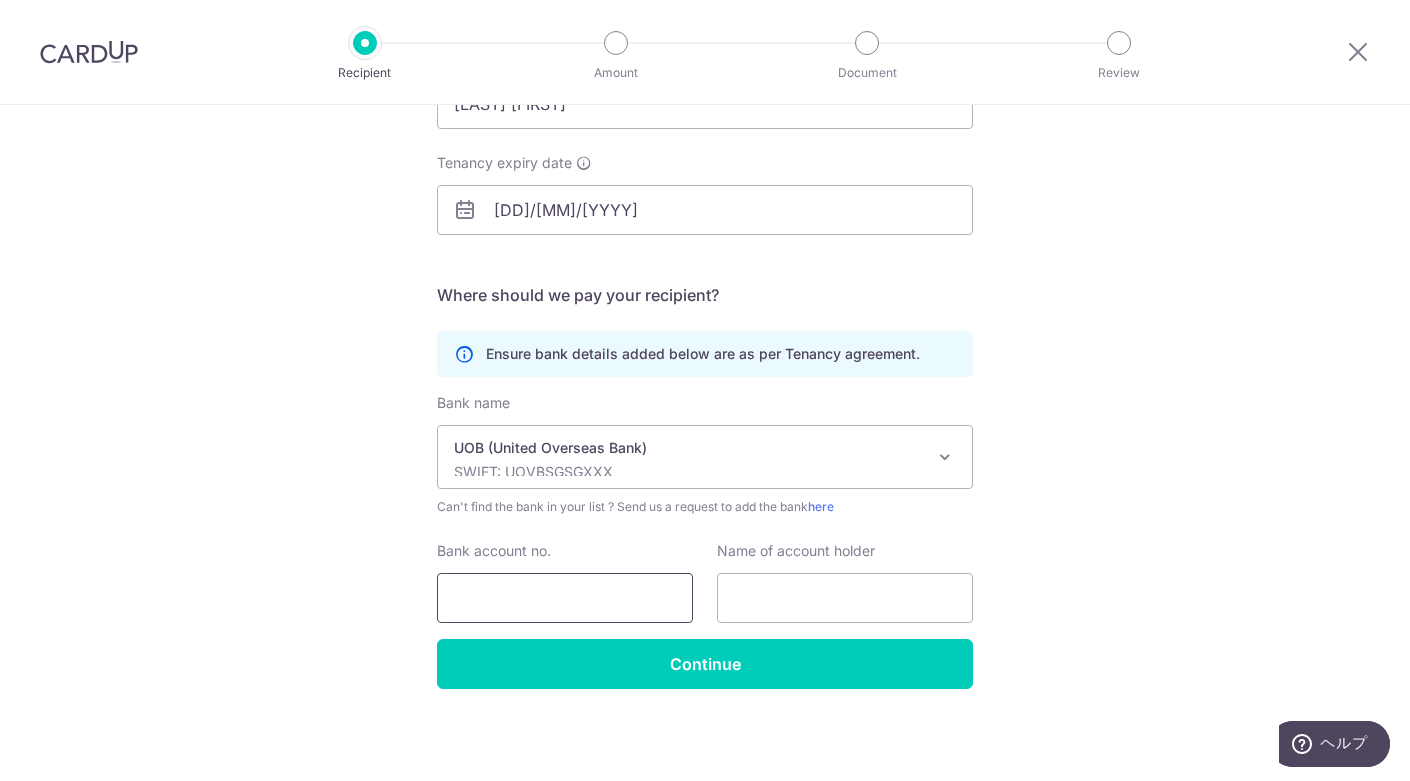 click on "Bank account no." at bounding box center [565, 598] 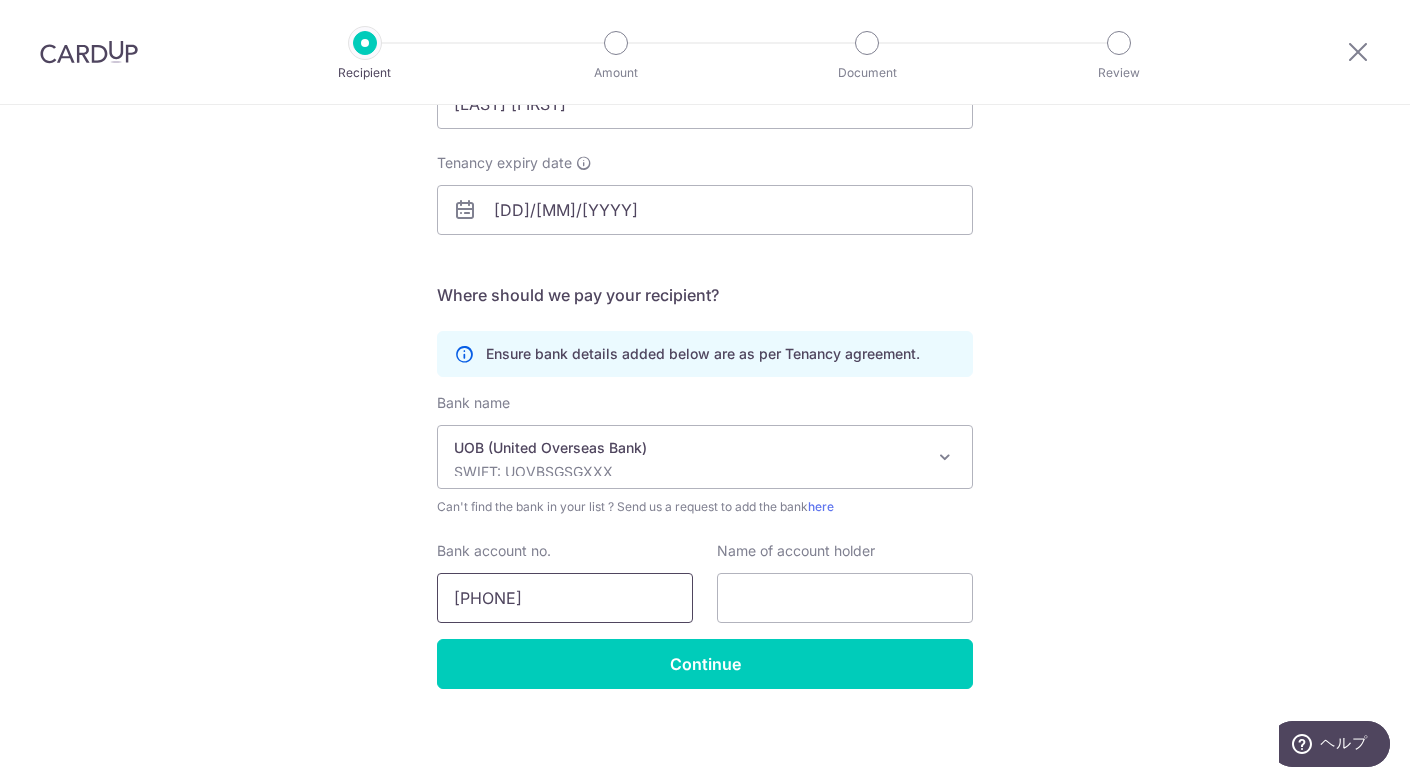 type on "381-375-378-0" 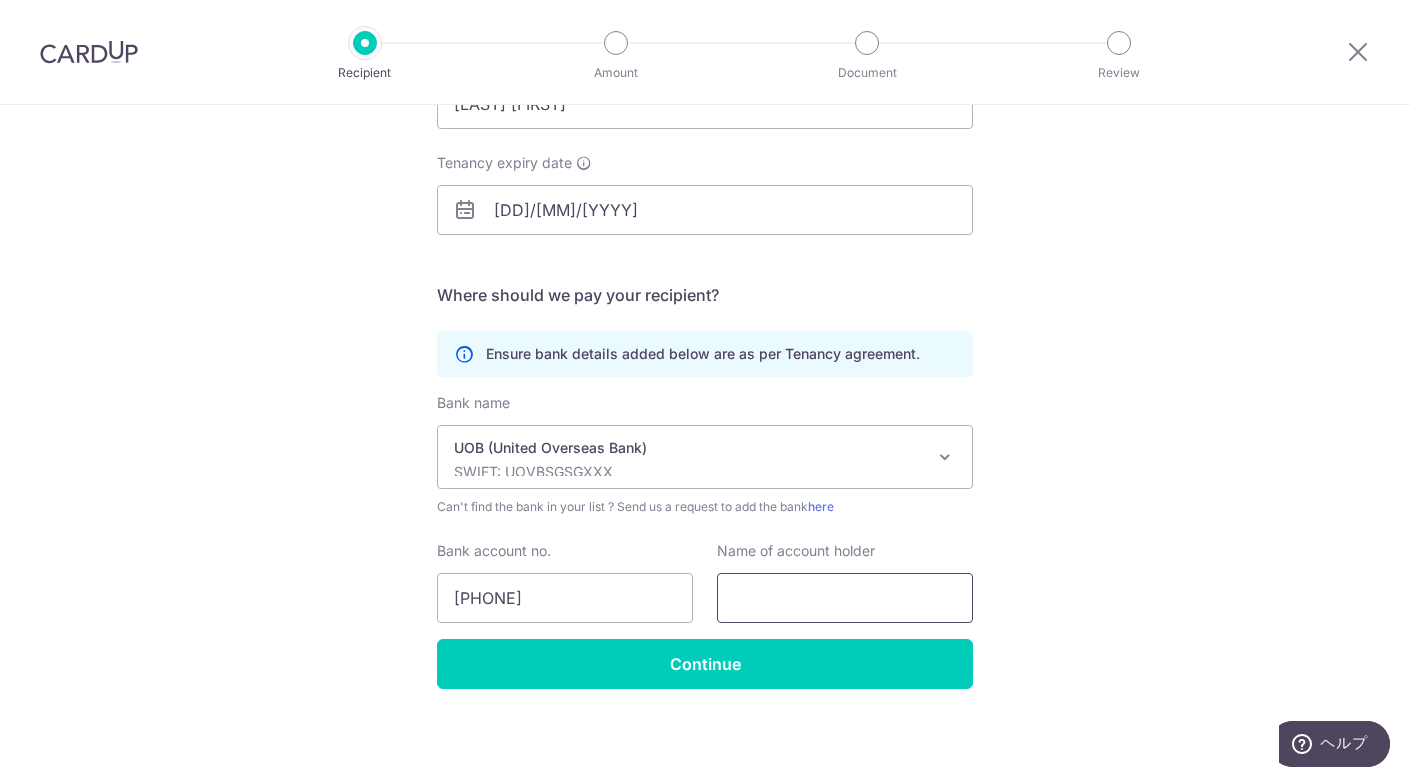 click at bounding box center [845, 598] 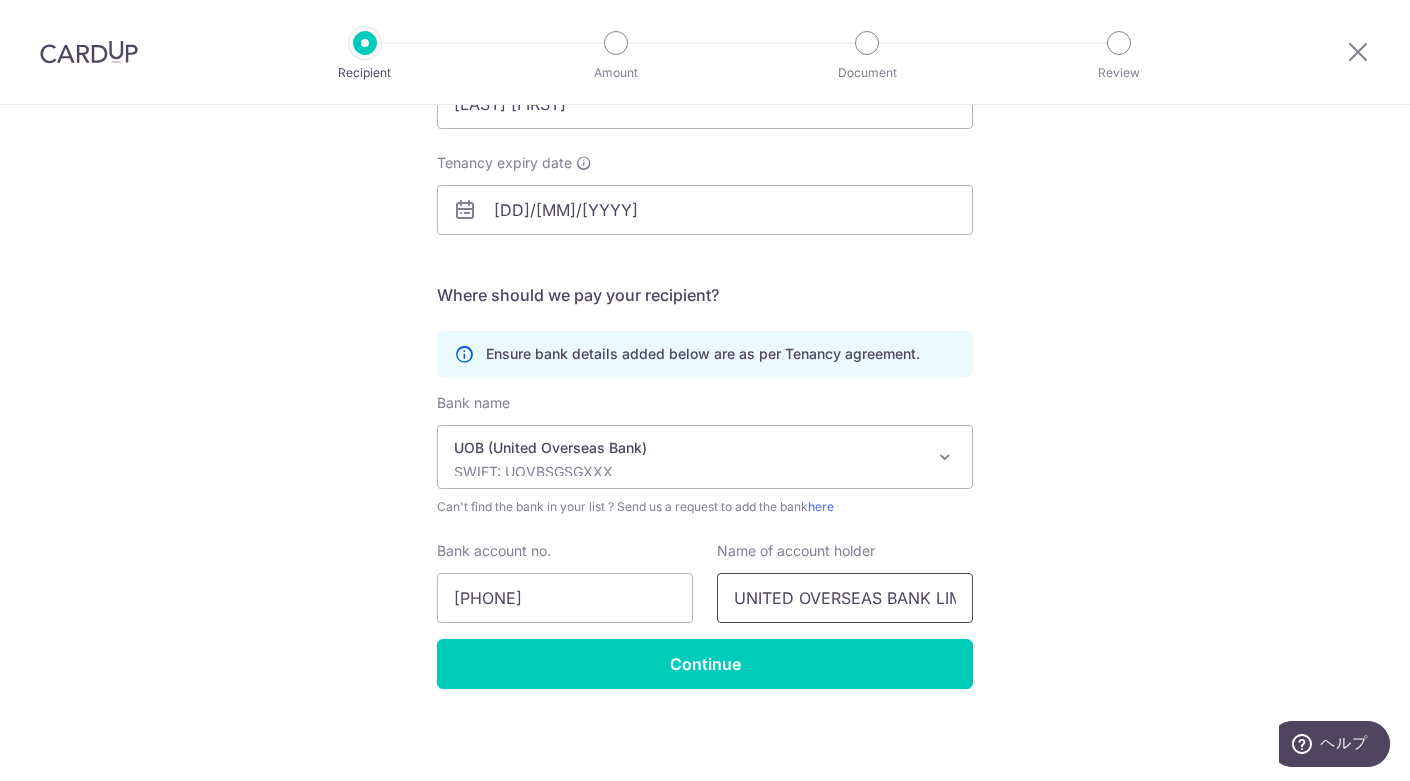 scroll, scrollTop: 0, scrollLeft: 41, axis: horizontal 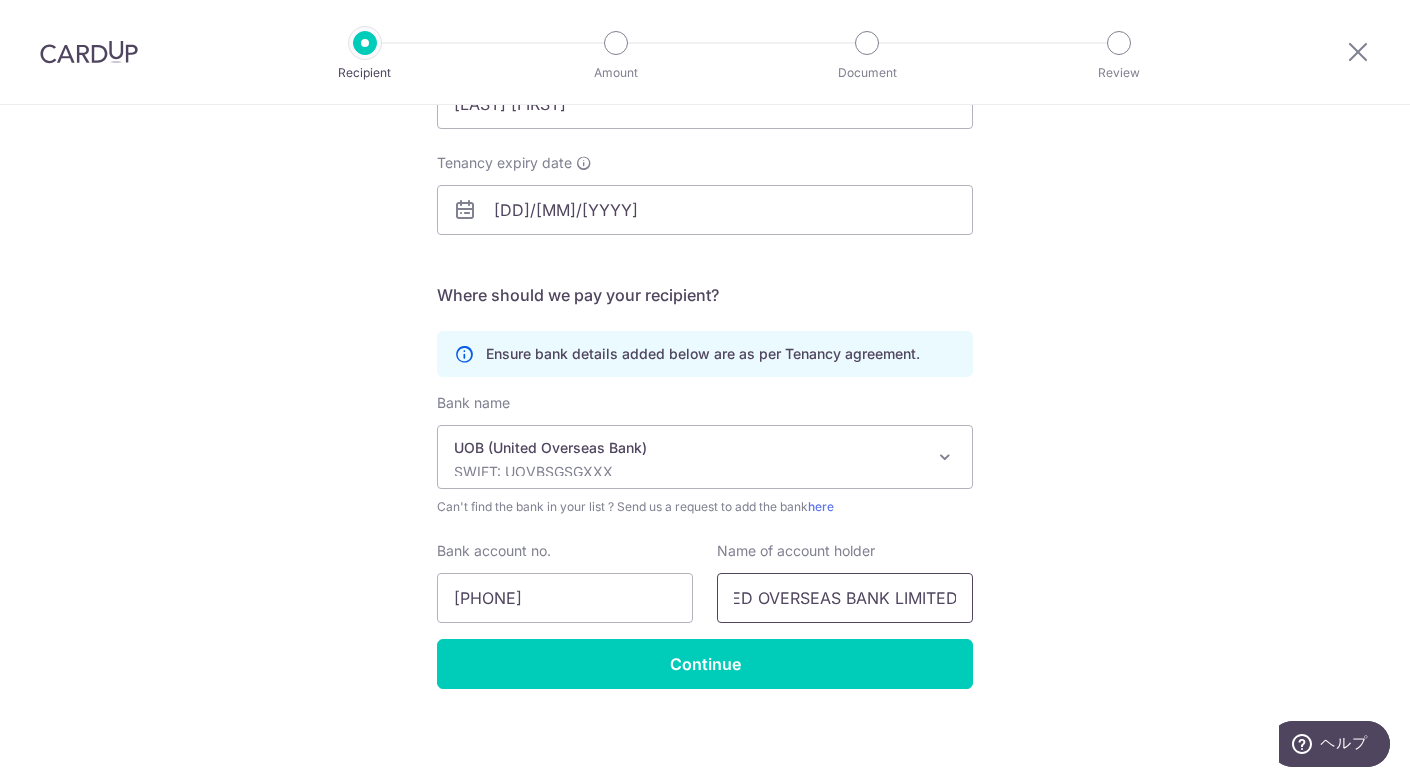 type on "UNITED OVERSEAS BANK LIMITED" 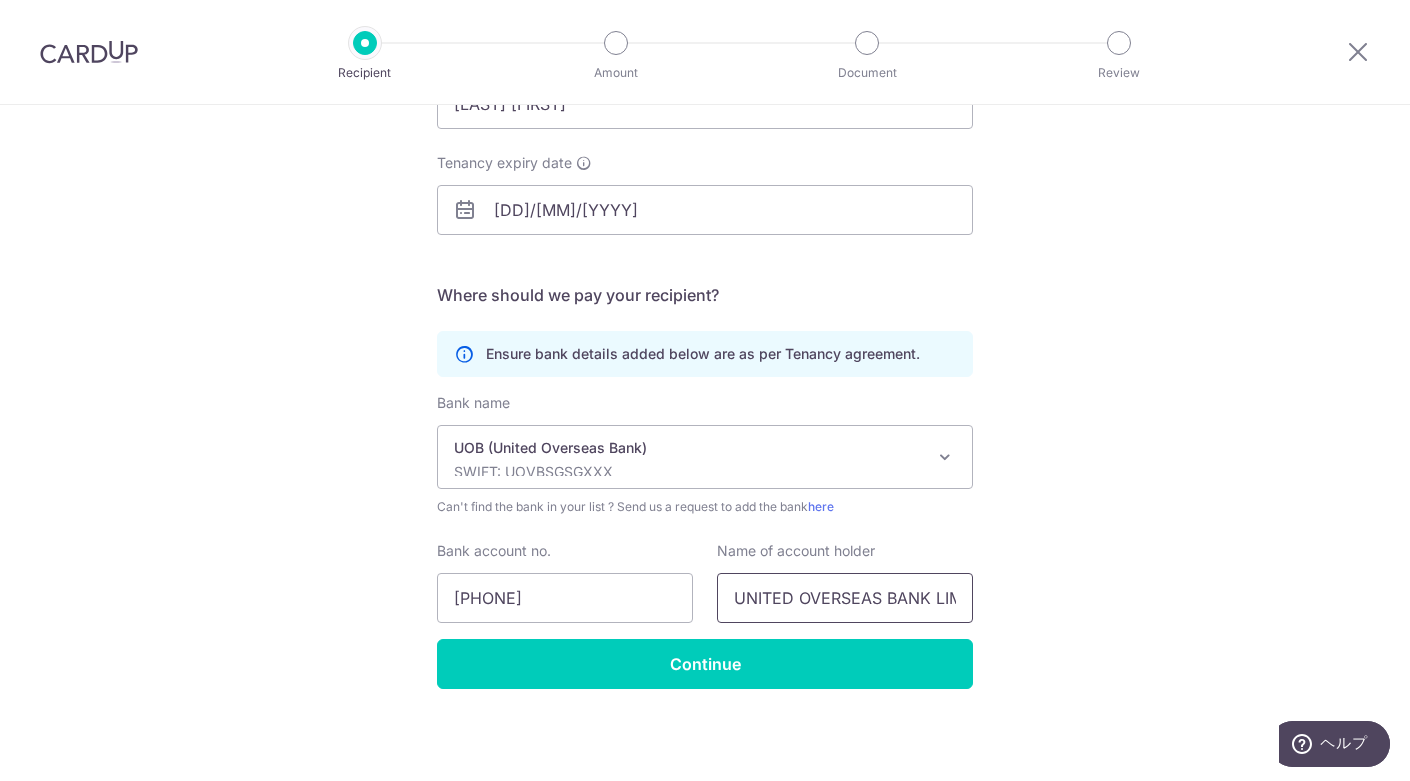 click on "UNITED OVERSEAS BANK LIMITED" at bounding box center (845, 598) 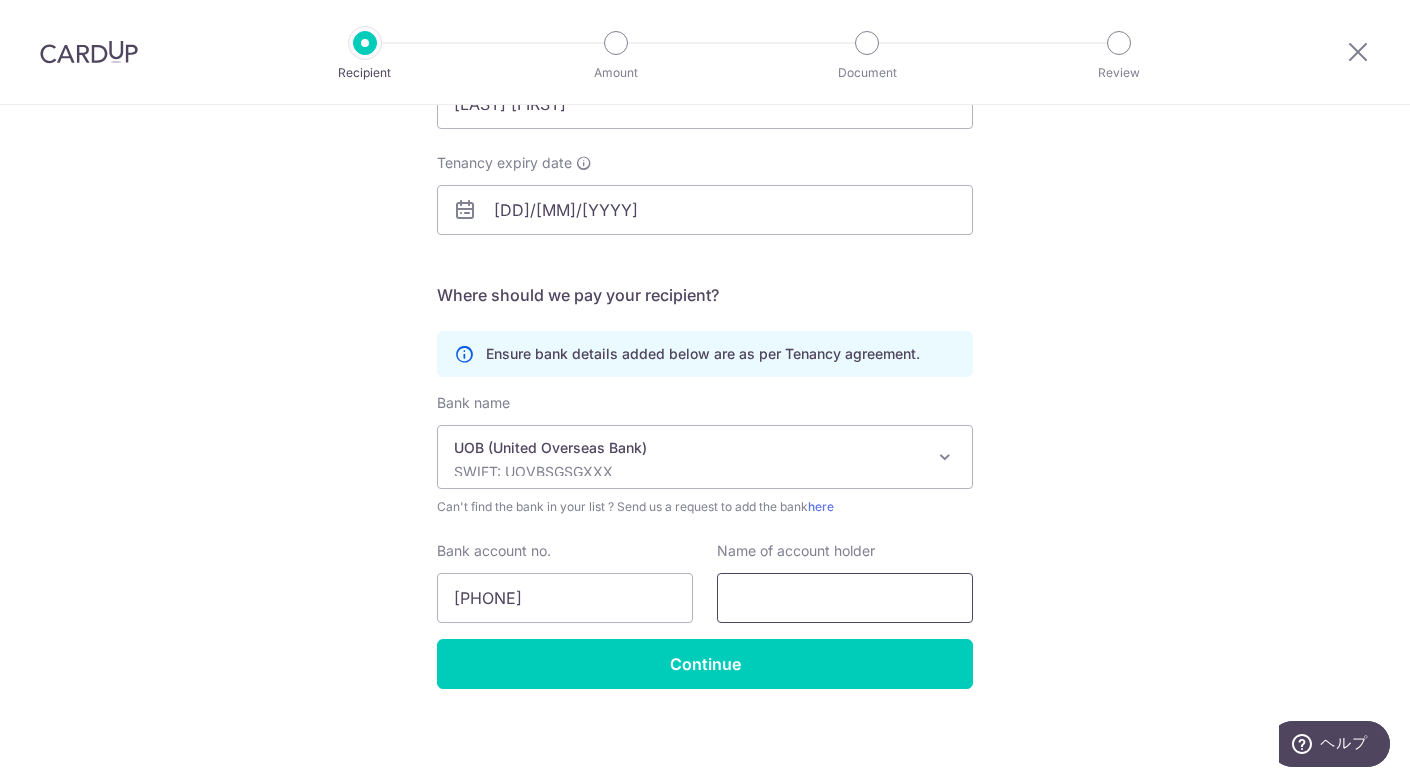 paste on "RACHEL LING YUN" 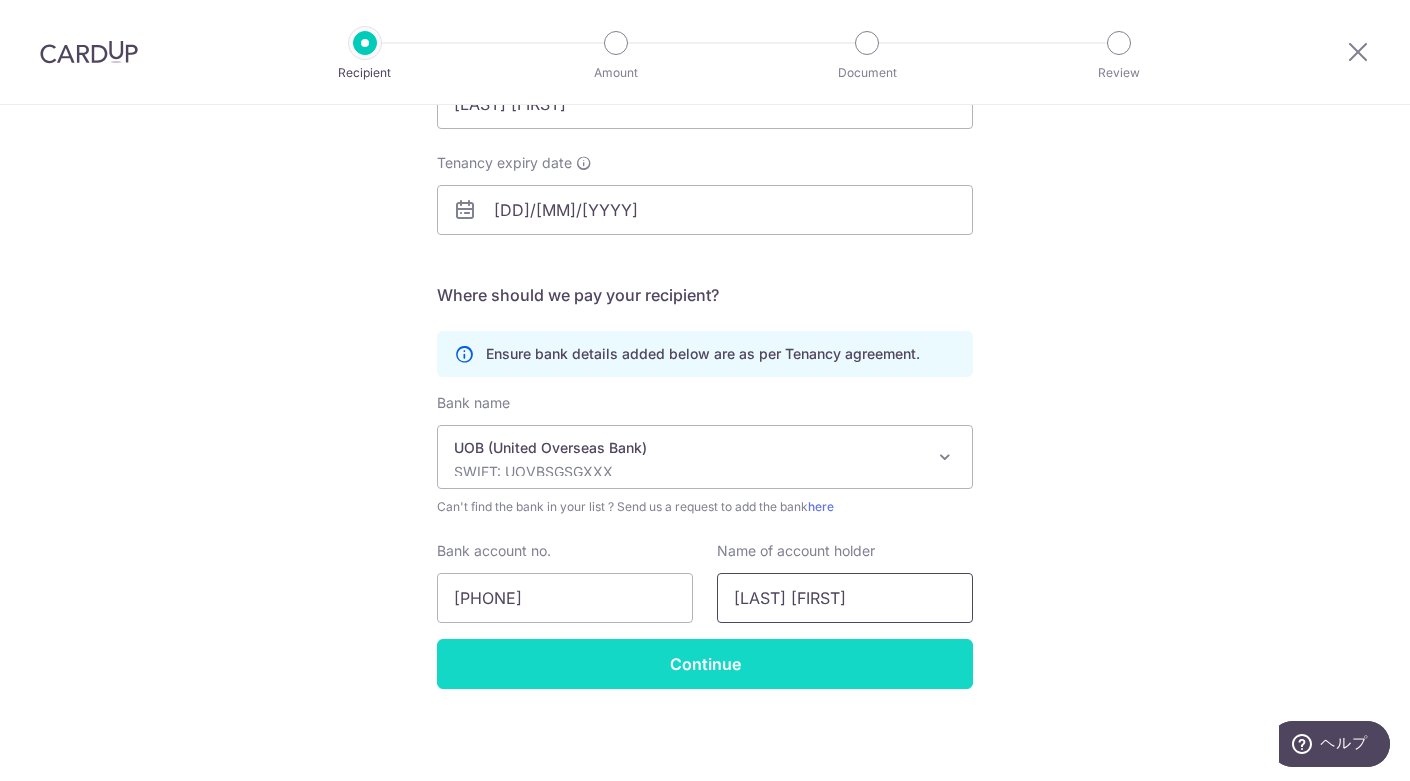 type on "RACHEL LING YUN" 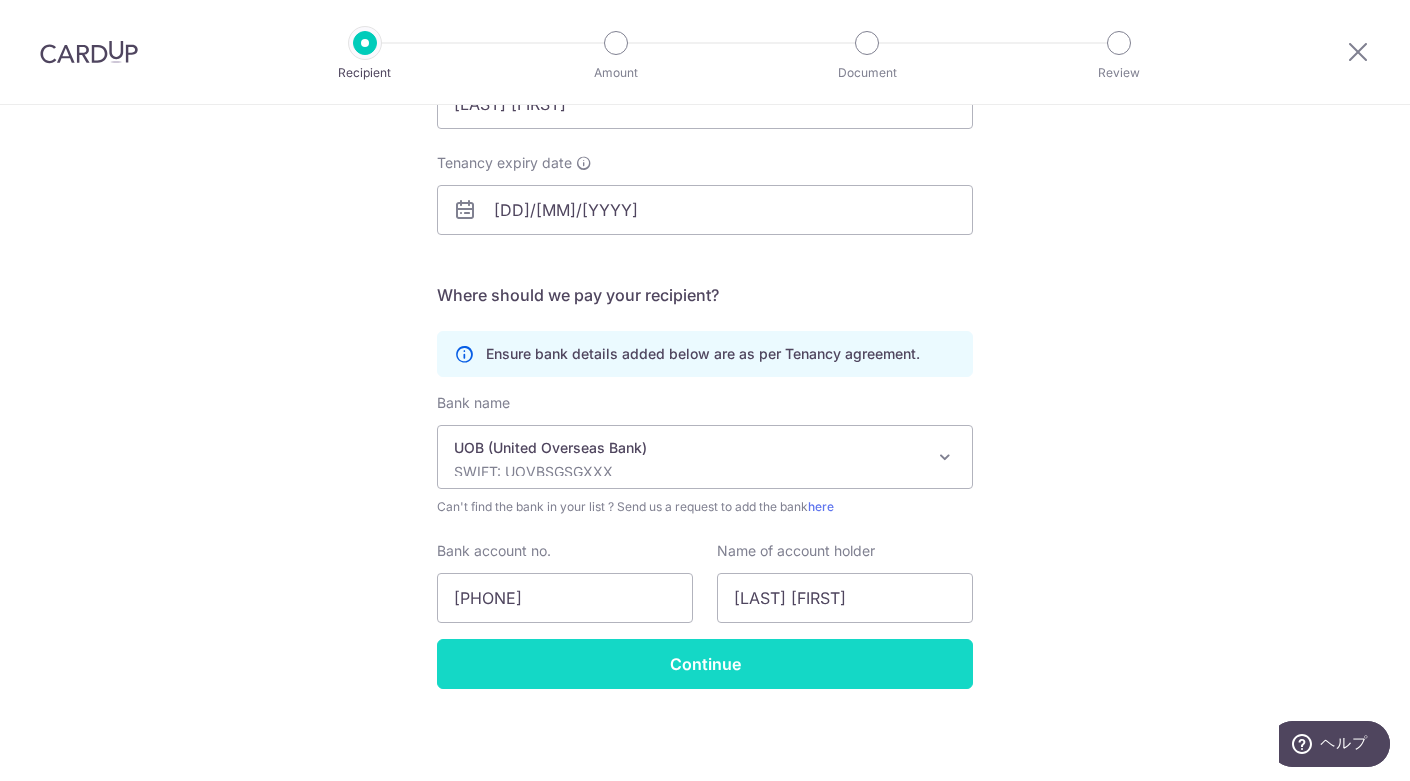 click on "Continue" at bounding box center [705, 664] 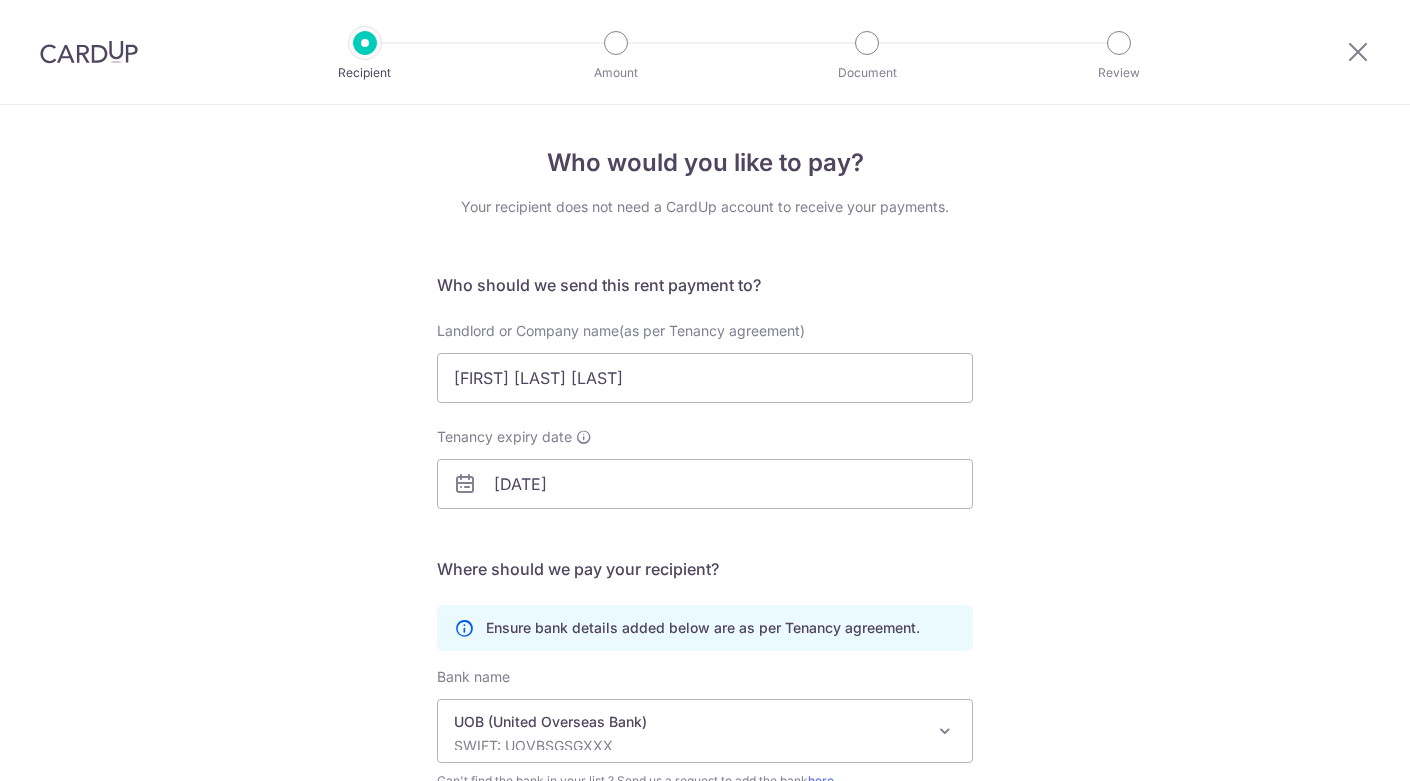 scroll, scrollTop: 0, scrollLeft: 0, axis: both 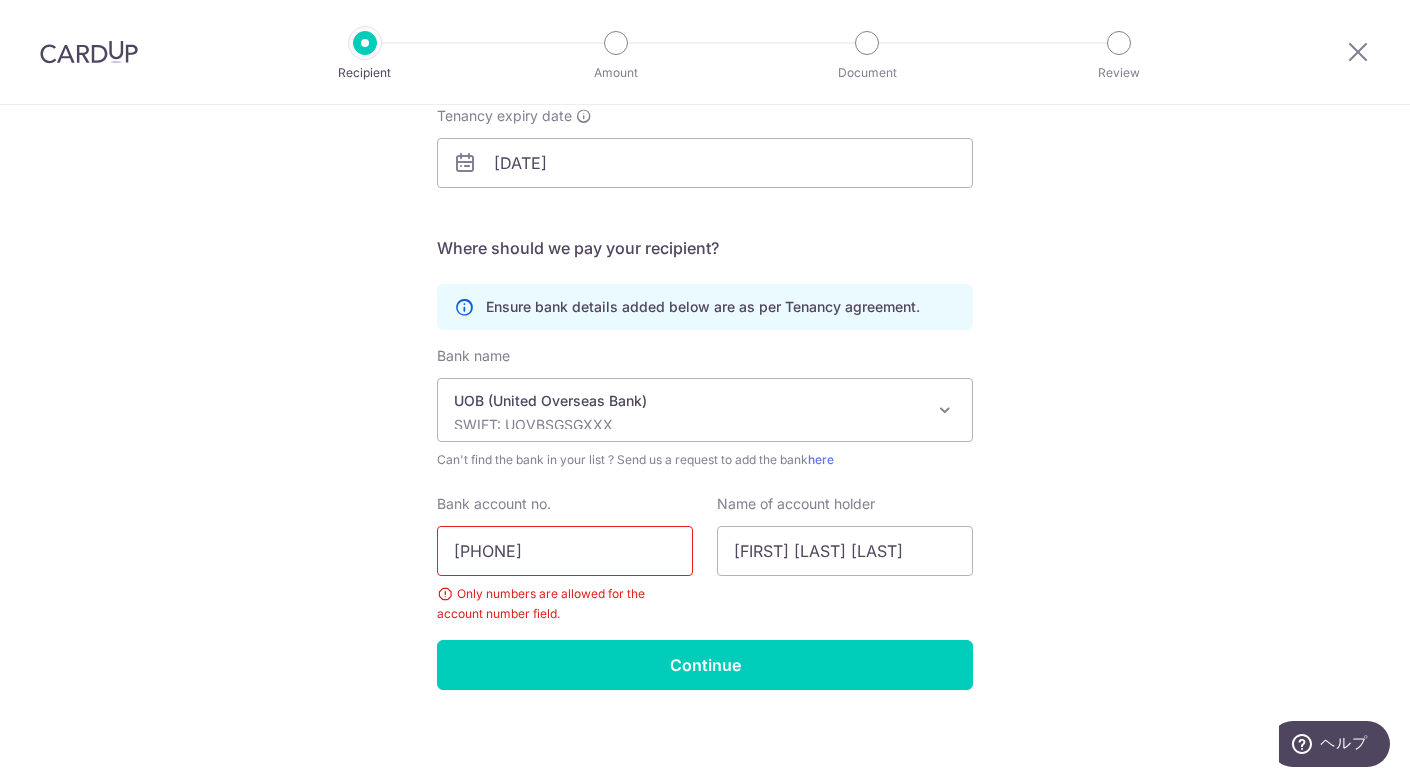 click on "[PHONE]" at bounding box center (565, 551) 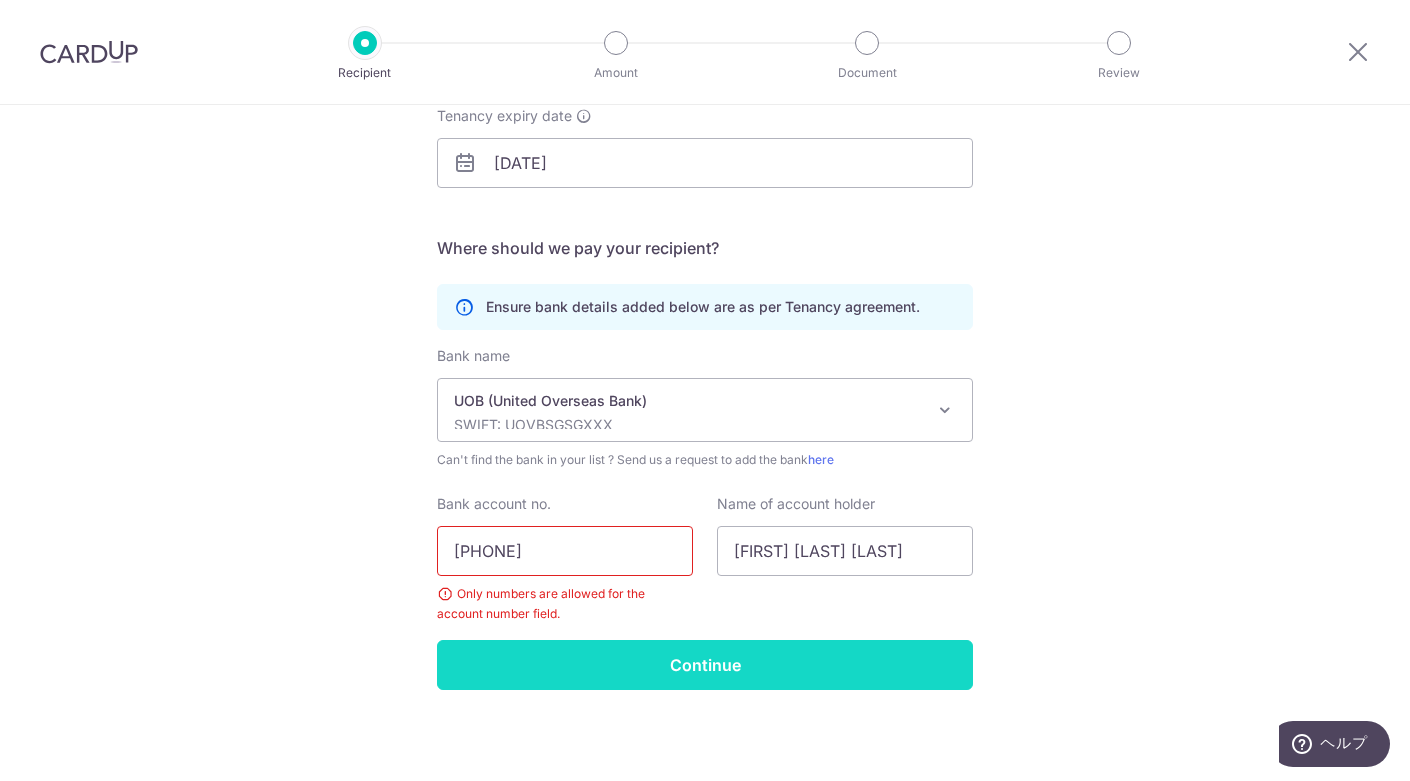 click on "Continue" at bounding box center [705, 665] 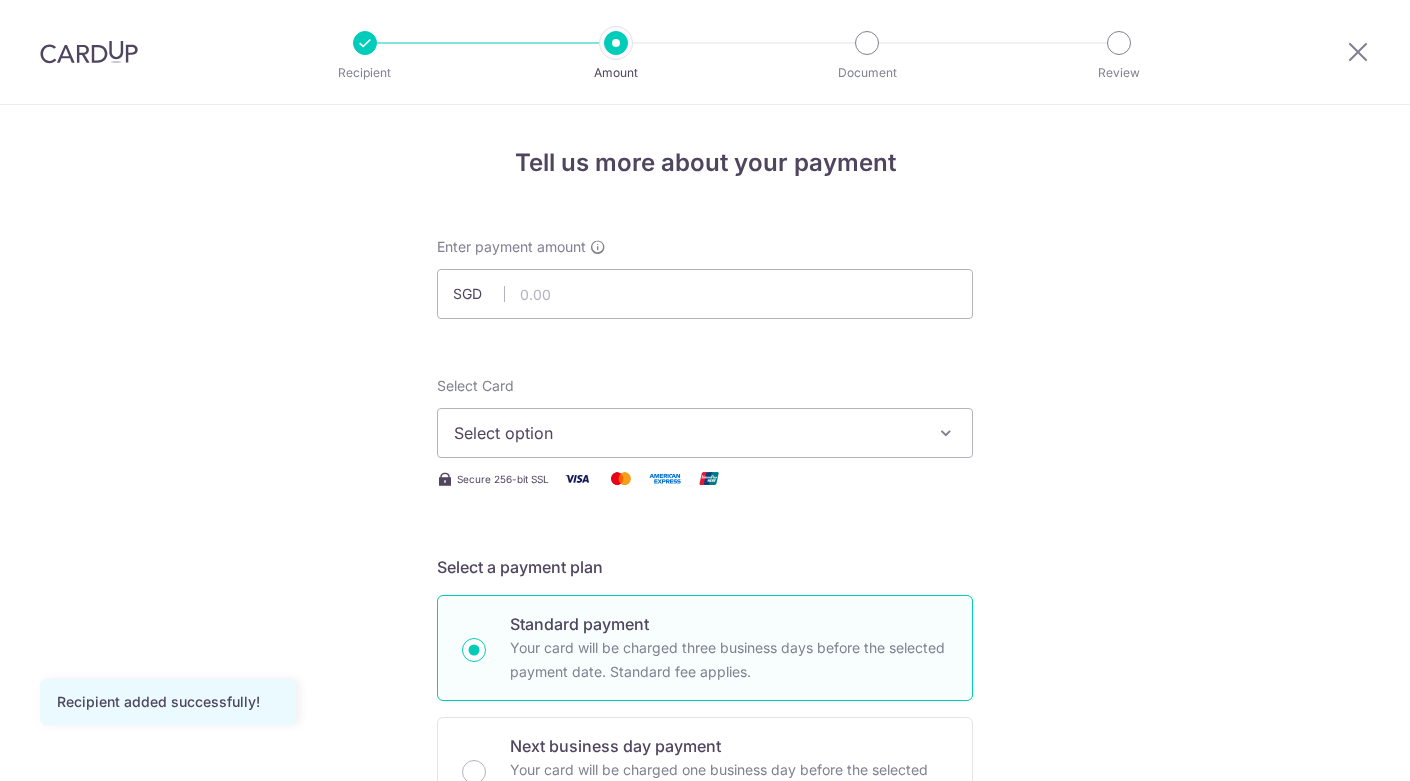 scroll, scrollTop: 0, scrollLeft: 0, axis: both 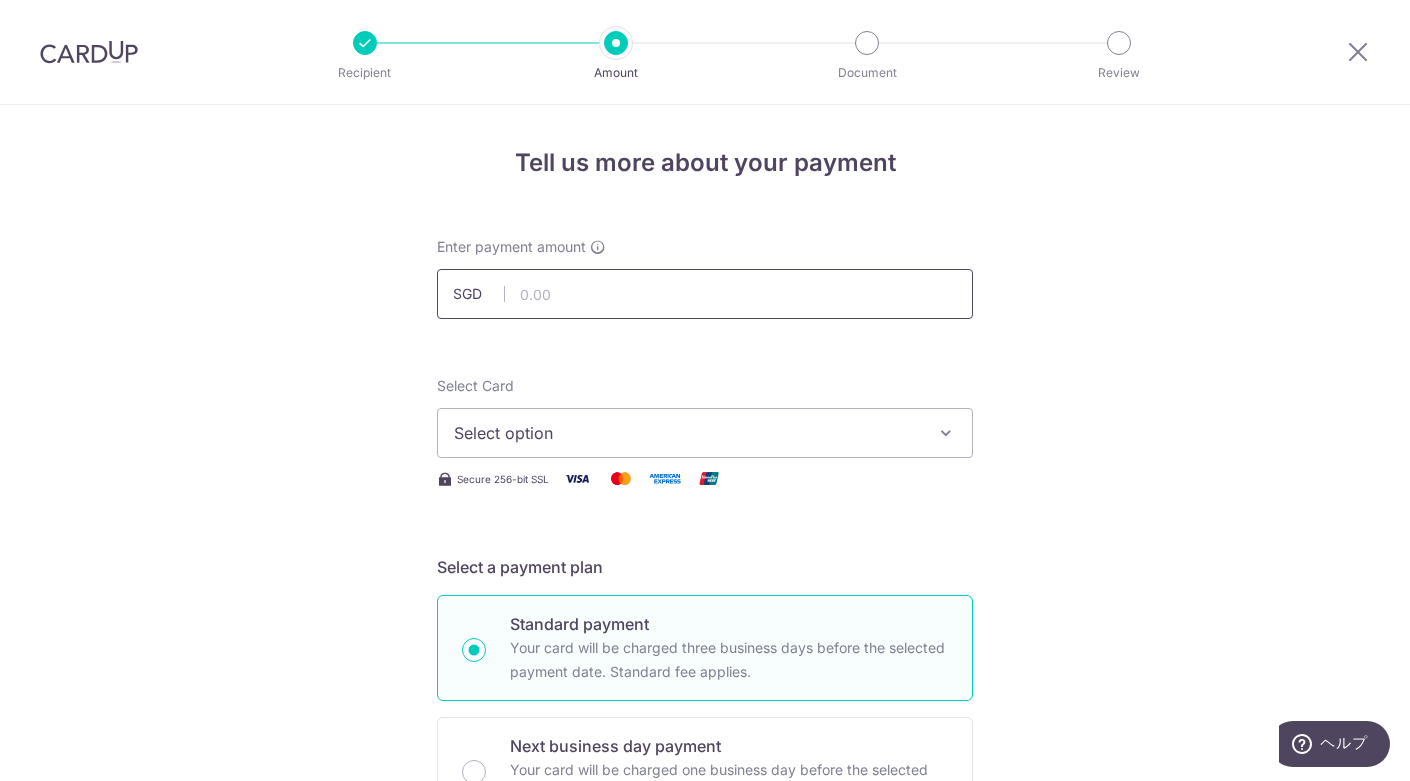 click at bounding box center (705, 294) 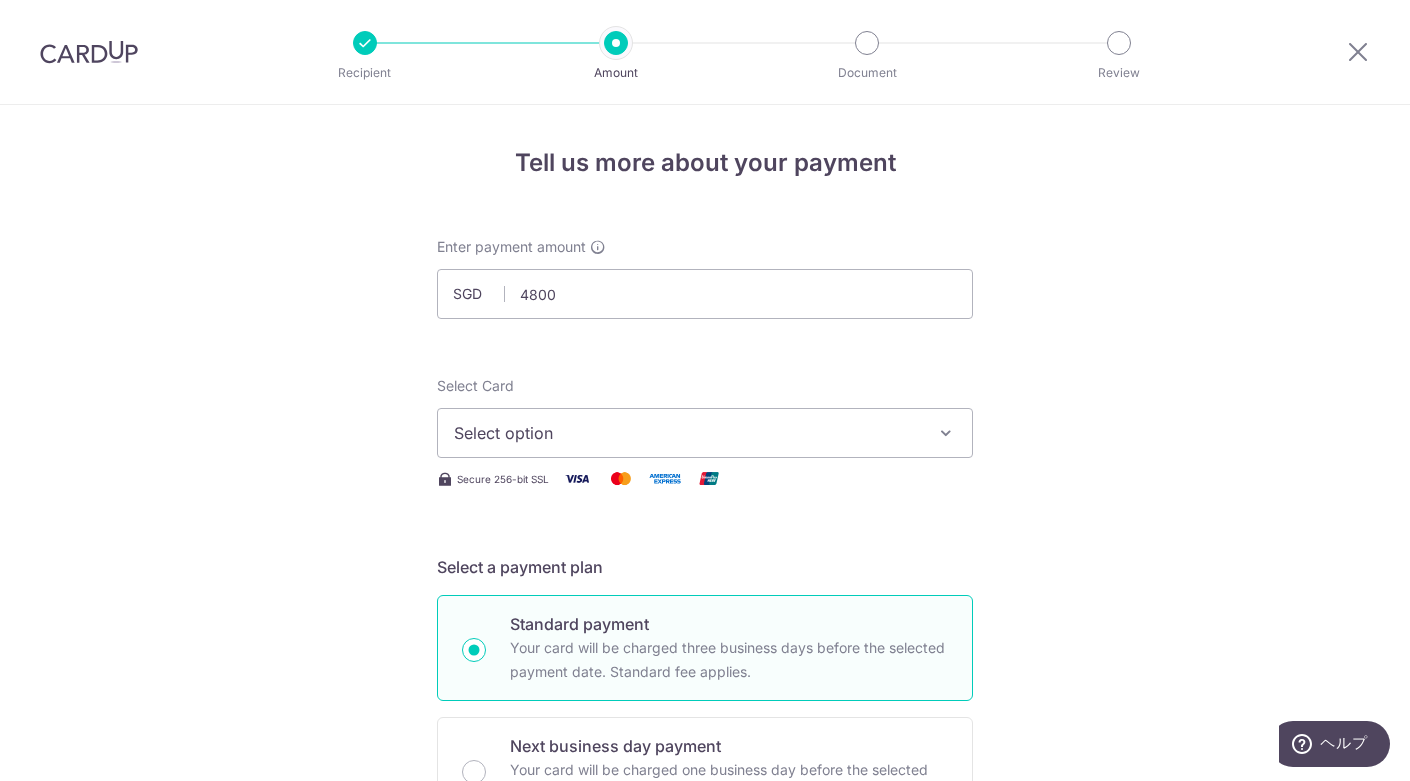 type on "4,800.00" 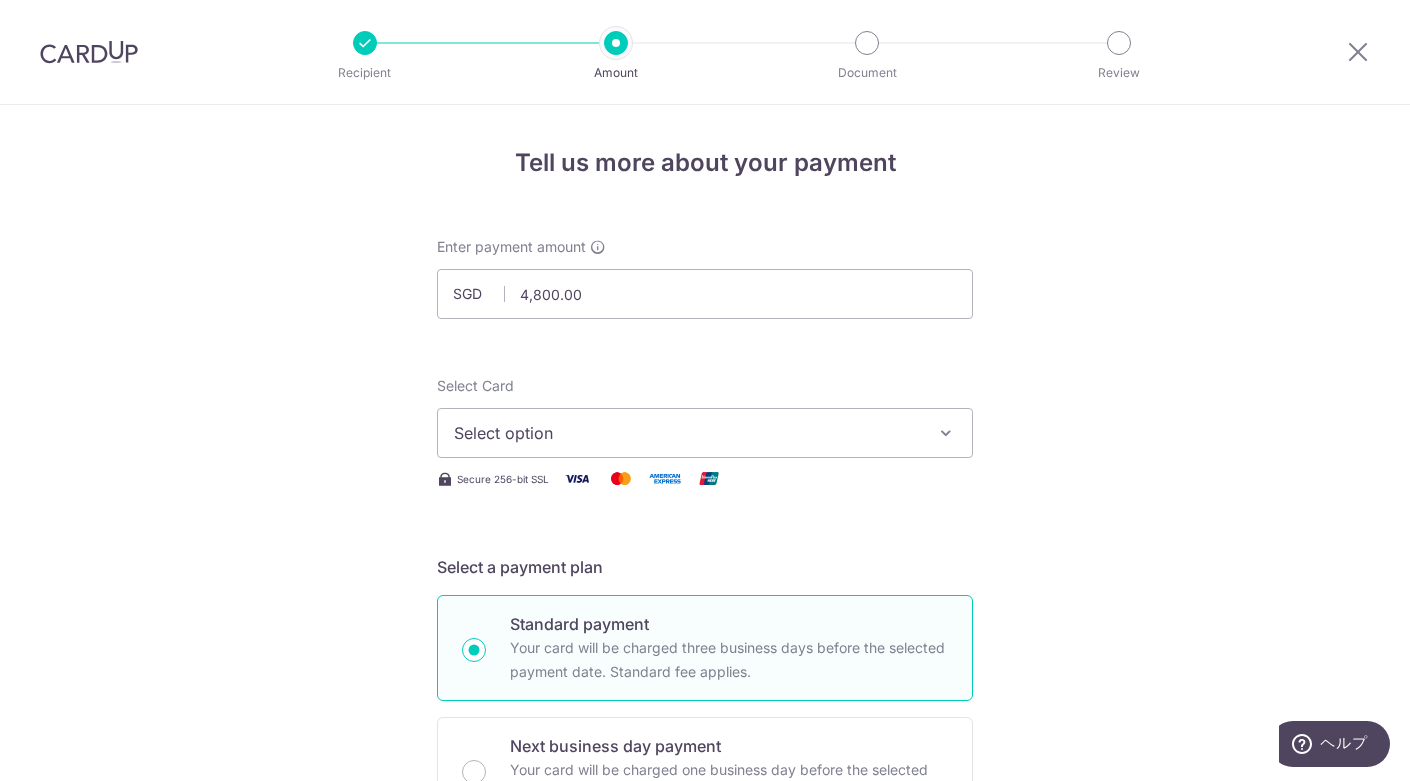 click on "Tell us more about your payment
Enter payment amount
SGD
4,800.00
4800.00
Recipient added successfully!
Select Card
Select option
Add credit card
Your Cards
**** 7015
Secure 256-bit SSL
Text
New card details
Card" at bounding box center (705, 1009) 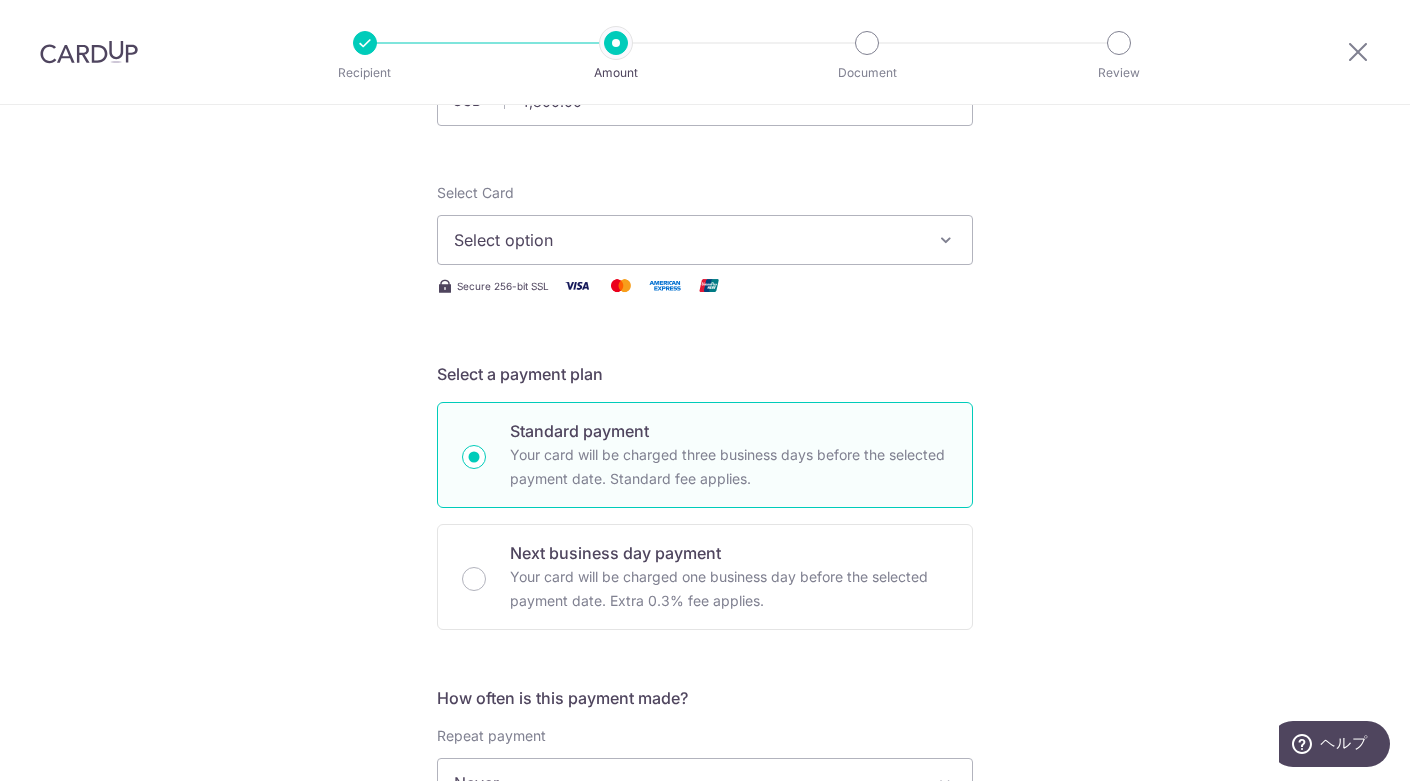scroll, scrollTop: 195, scrollLeft: 0, axis: vertical 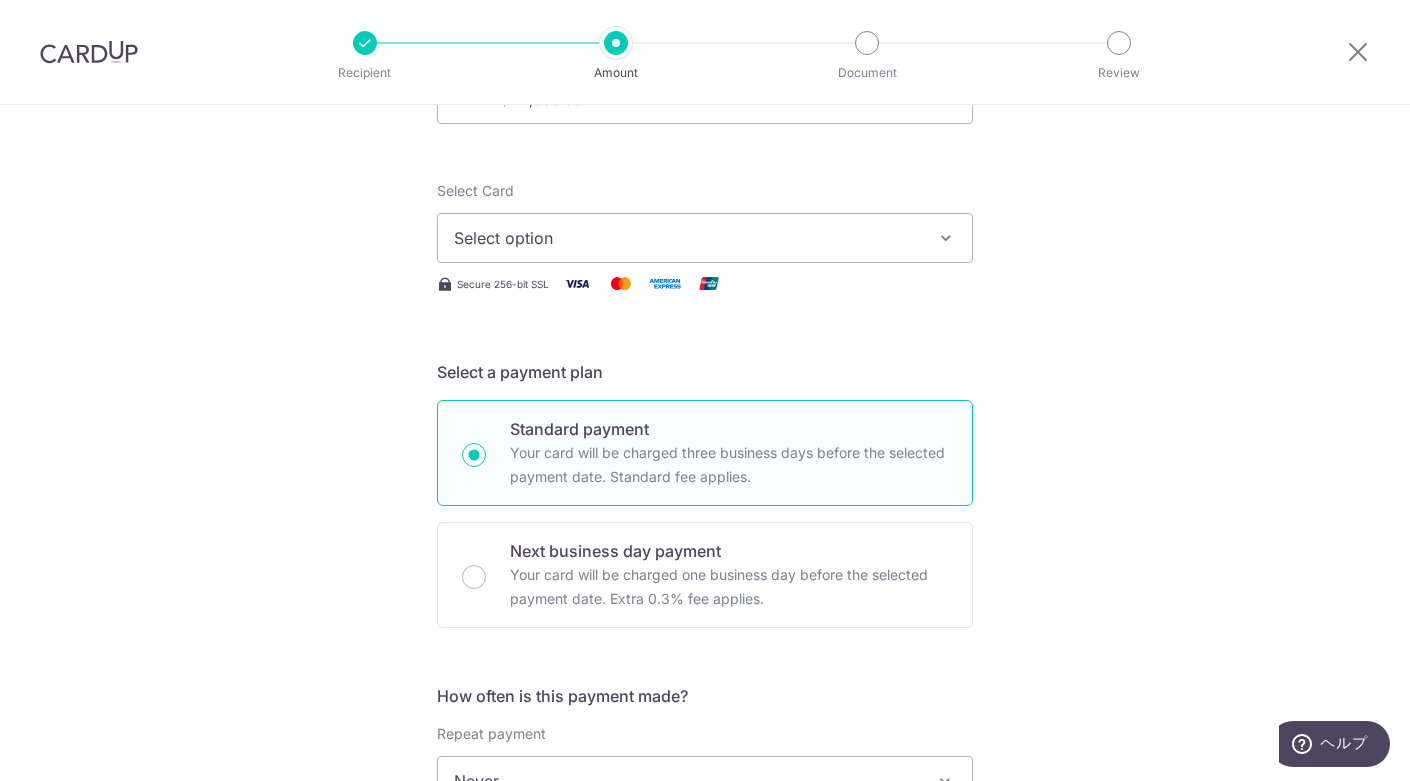 click on "Select option" at bounding box center (687, 238) 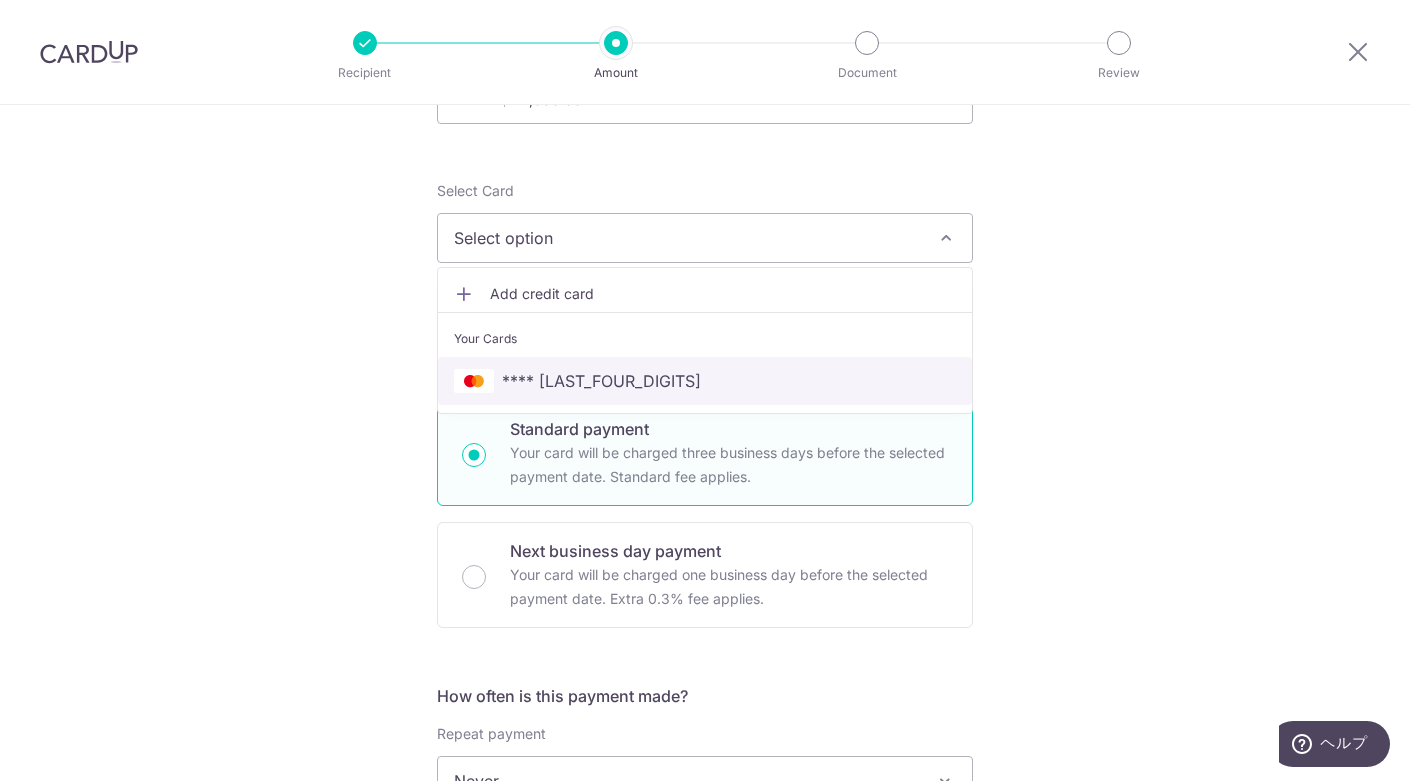 click on "**** 7015" at bounding box center [601, 381] 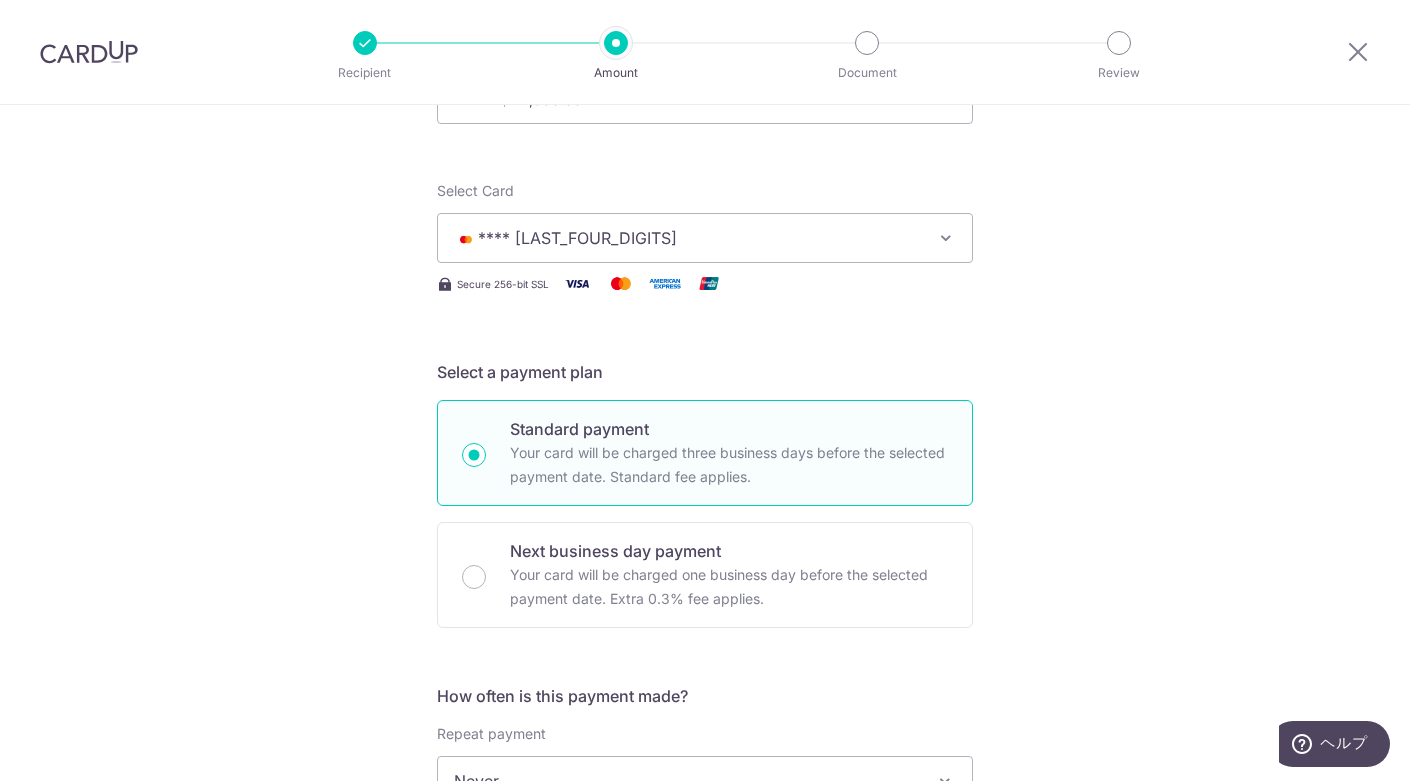 click on "Tell us more about your payment
Enter payment amount
SGD
4,800.00
4800.00
Recipient added successfully!
Select Card
**** 7015
Add credit card
Your Cards
**** 7015
Secure 256-bit SSL
Text
New card details
Card
Secure 256-bit SSL" at bounding box center [705, 814] 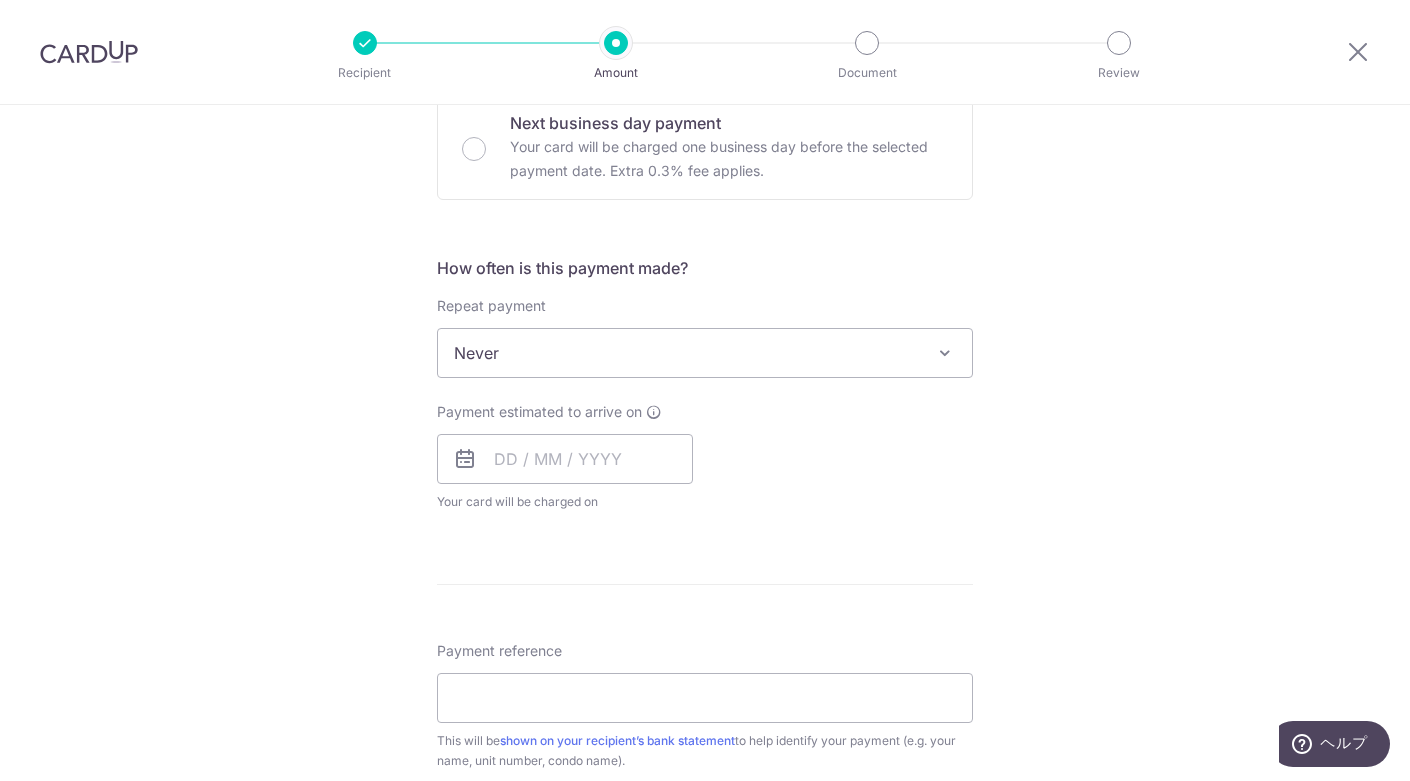 scroll, scrollTop: 626, scrollLeft: 0, axis: vertical 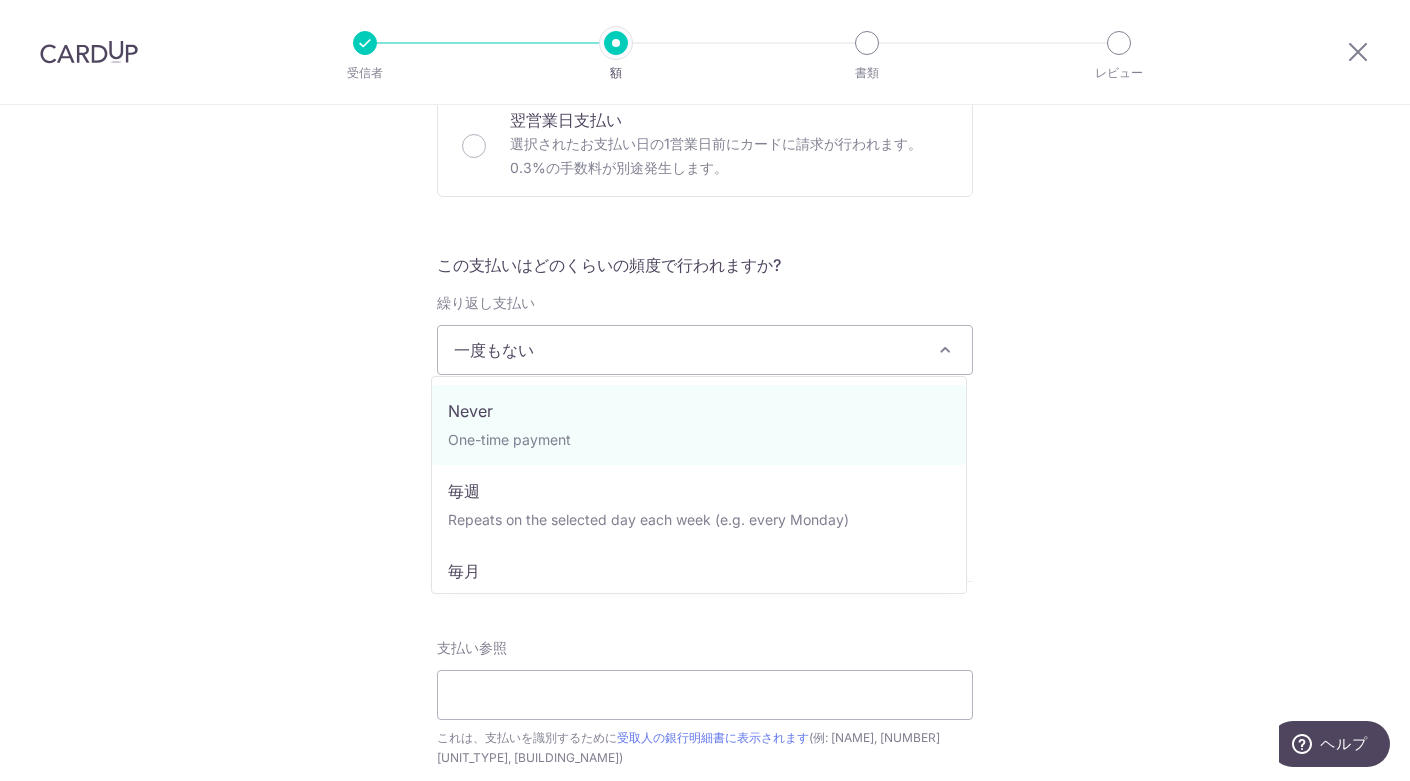 click on "一度もない" at bounding box center (705, 350) 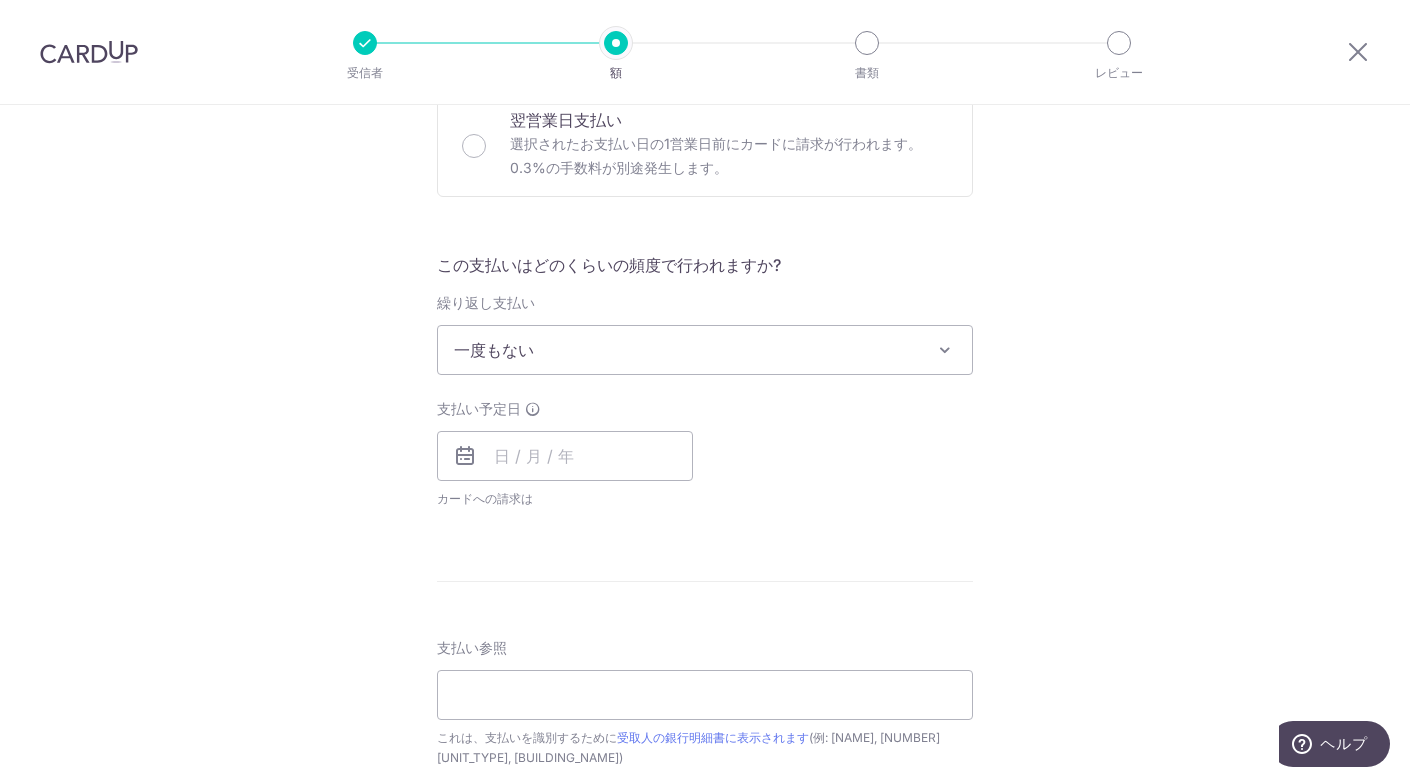 click on "お支払いについて詳しく教えてください
お支払い金額を入力してください
シンガポールドル
4,800.00
4800.00
受信者が正常に追加されました。
カードを選択
**** 7015
クレジットカードを追加
あなたのカード
**** 7015
安全な256ビットSSL
文章
新しいカードの詳細" at bounding box center [705, 384] 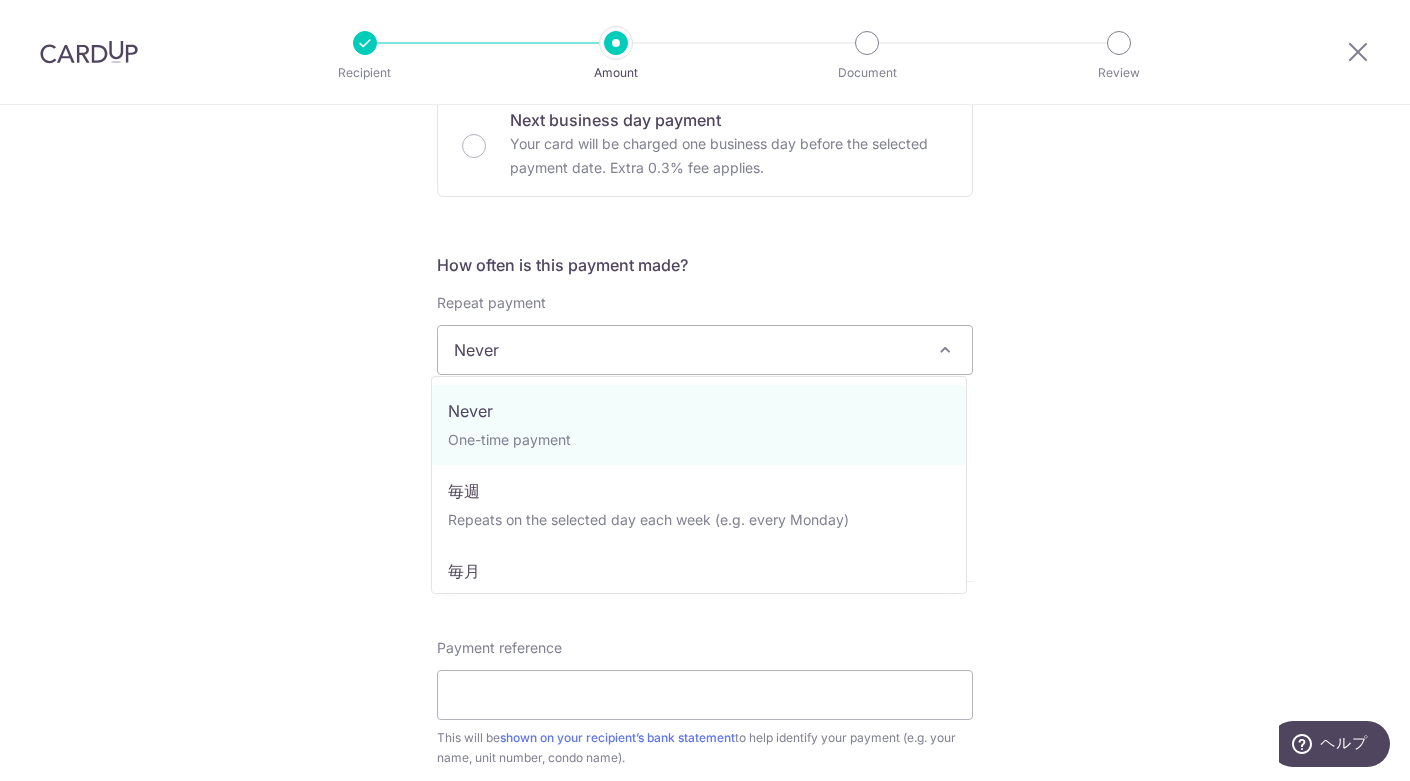 click on "Never" at bounding box center [705, 350] 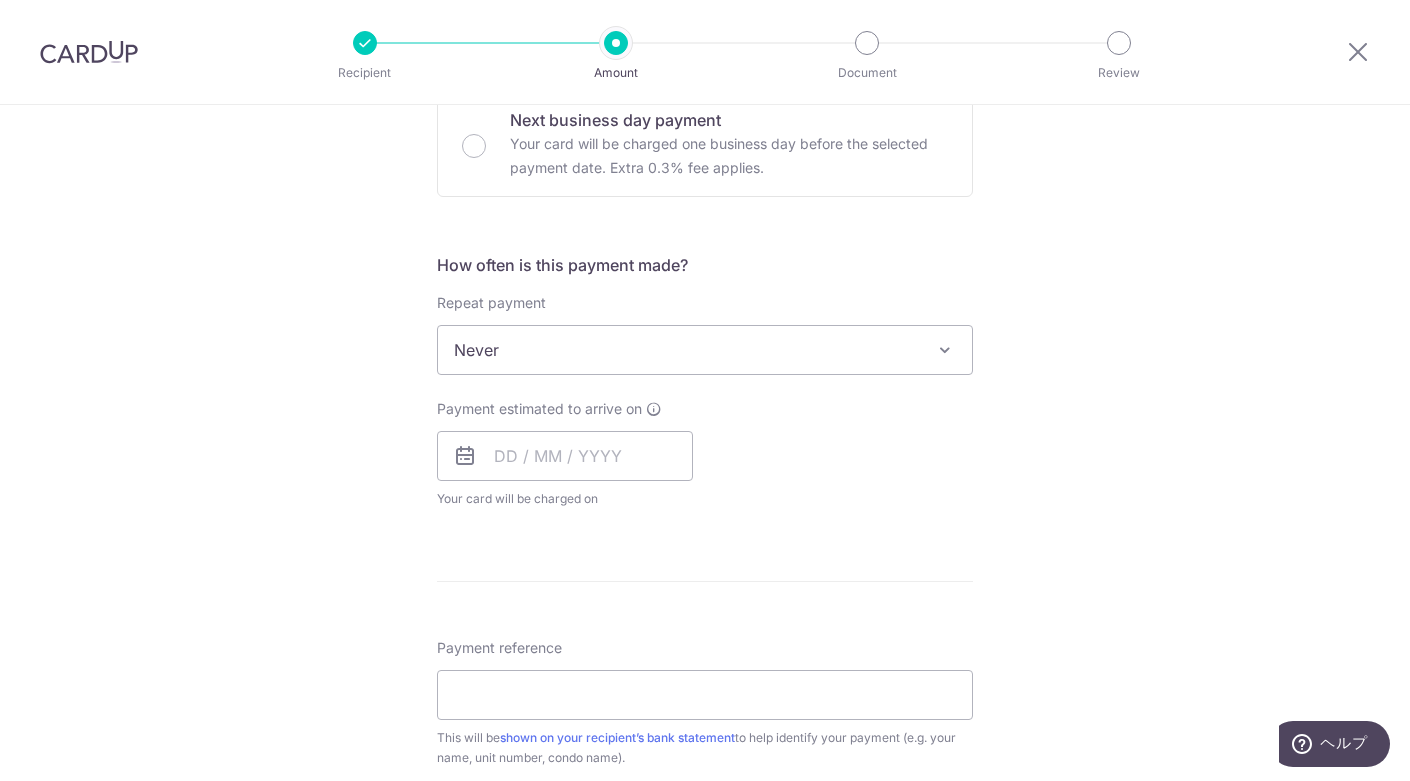 click on "Tell us more about your payment
Enter payment amount
SGD
4,800.00
4800.00
Recipient added successfully!
Select Card
**** 7015
Add credit card
Your Cards
**** 7015
Secure 256-bit SSL
Text
New card details
Card
Secure 256-bit SSL" at bounding box center (705, 383) 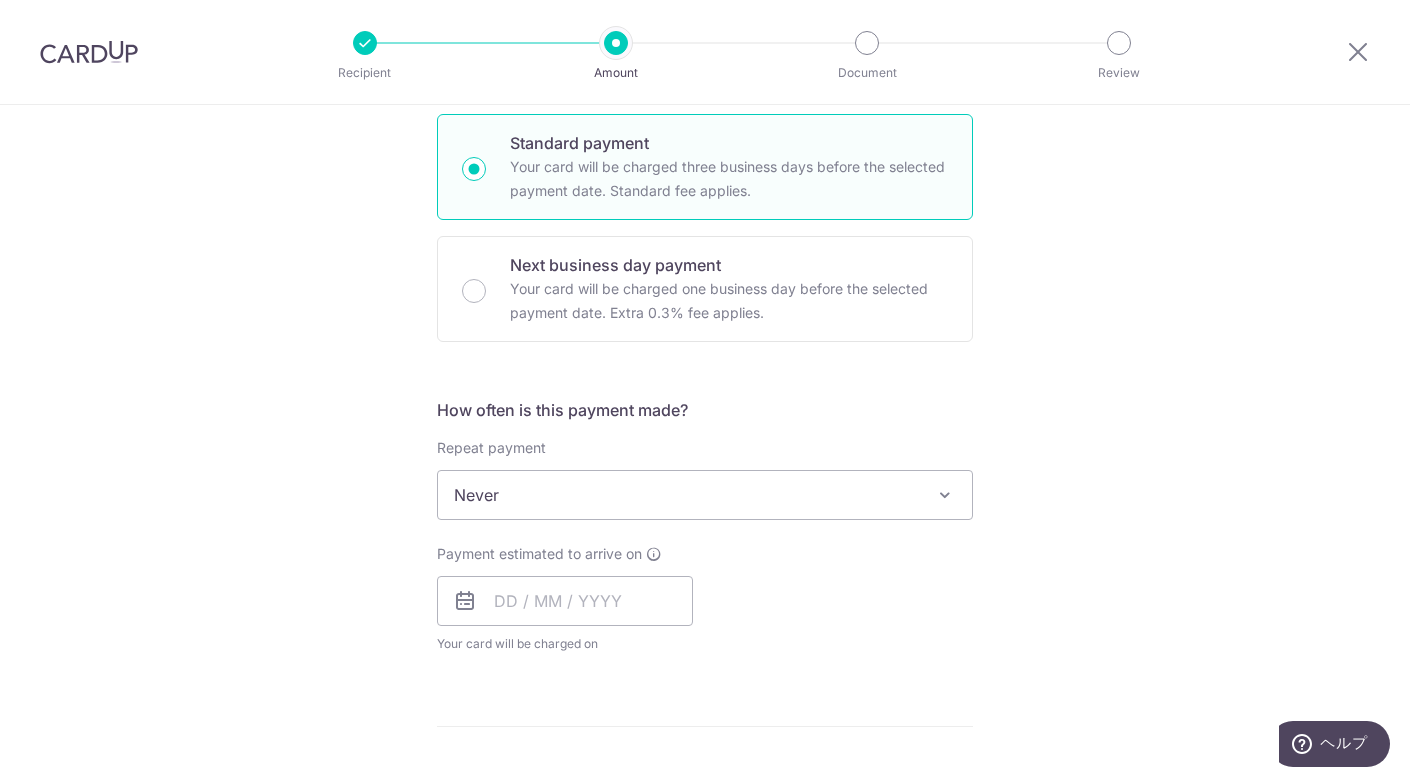 scroll, scrollTop: 476, scrollLeft: 0, axis: vertical 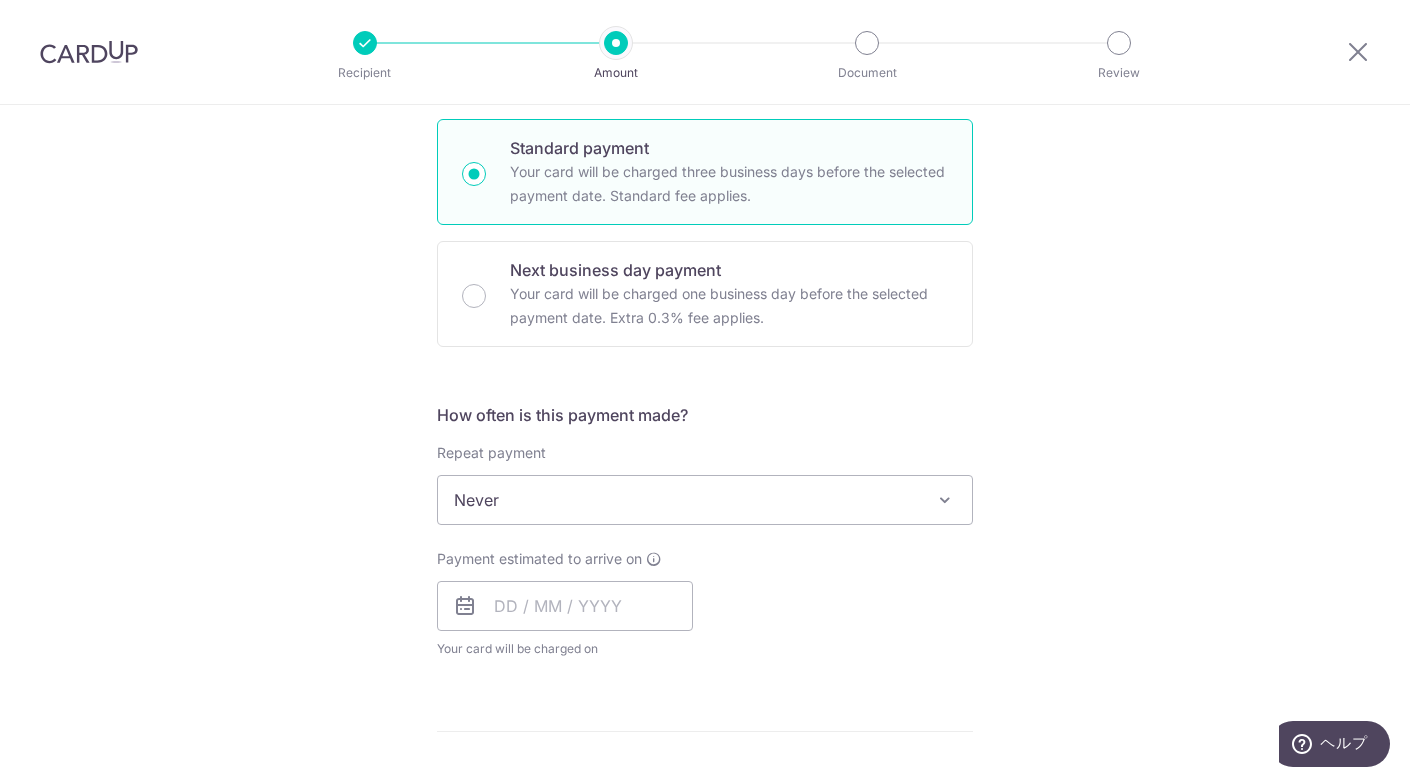 click on "Your card will be charged three business days before the selected payment date. Standard fee applies." at bounding box center (729, 184) 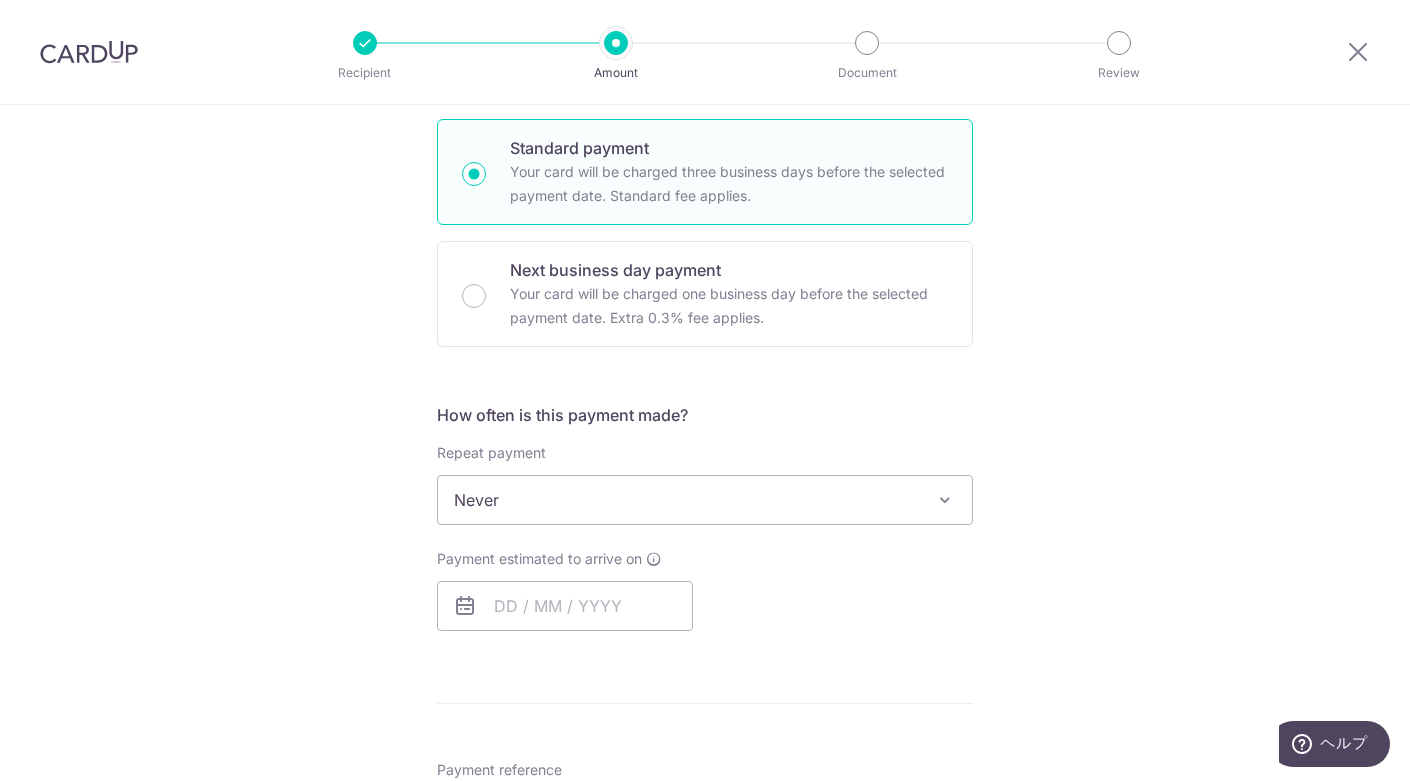 radio on "true" 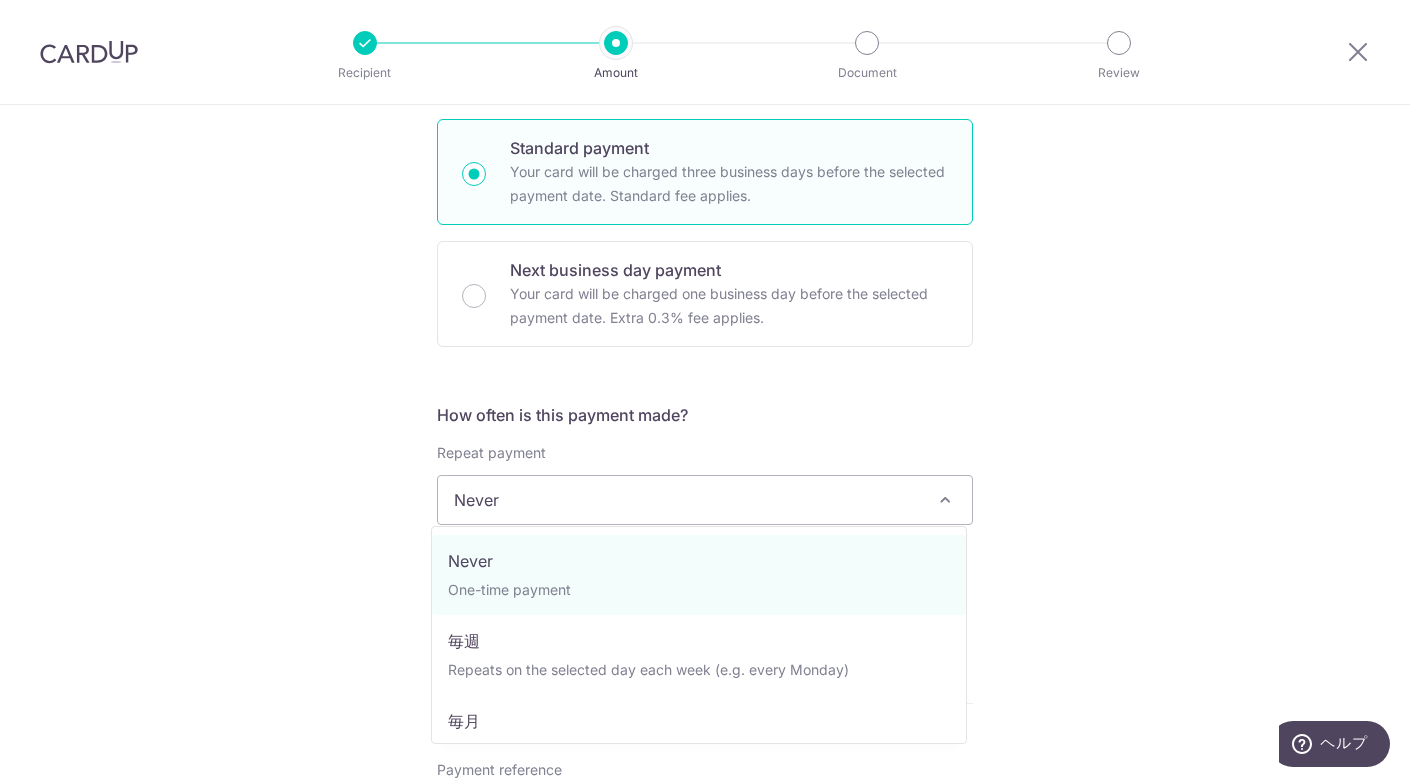 click on "Never" at bounding box center [705, 500] 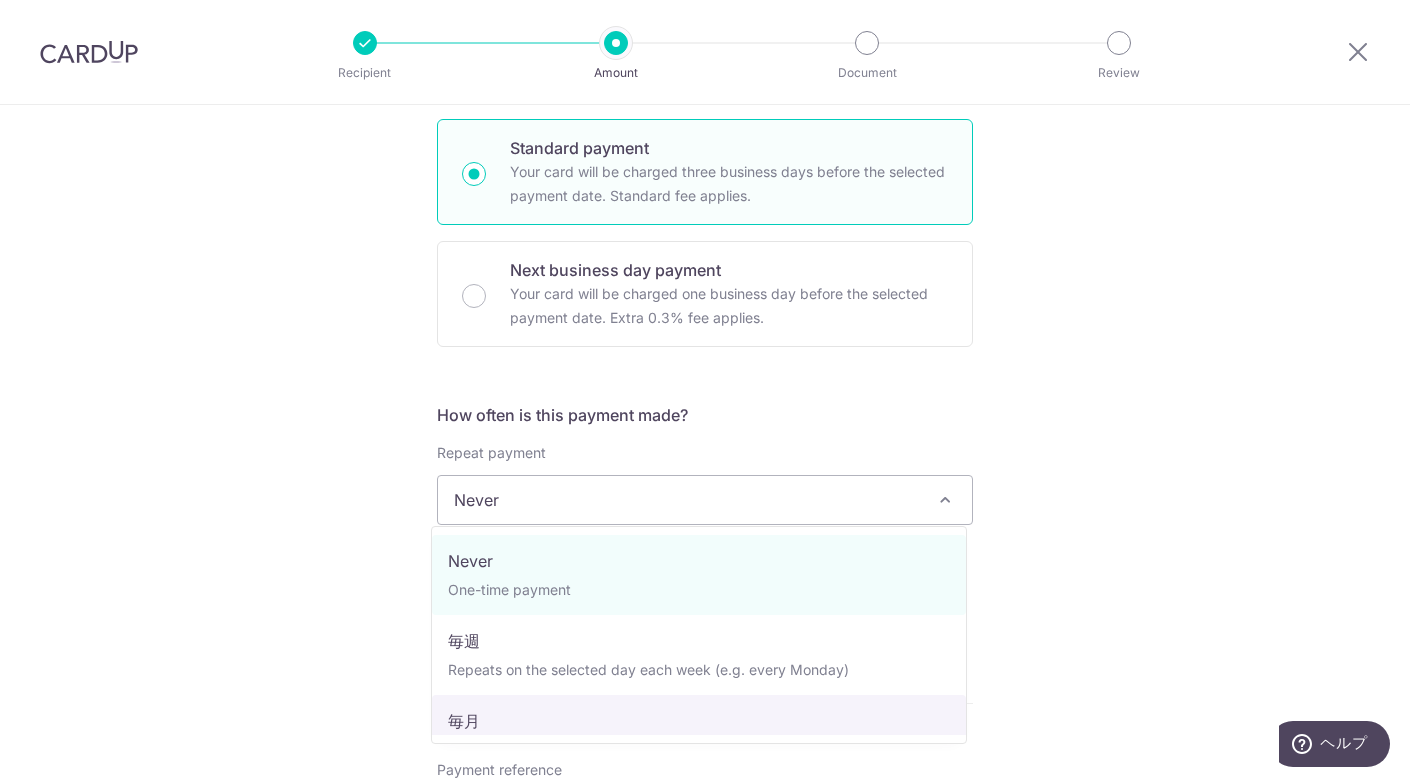 select on "3" 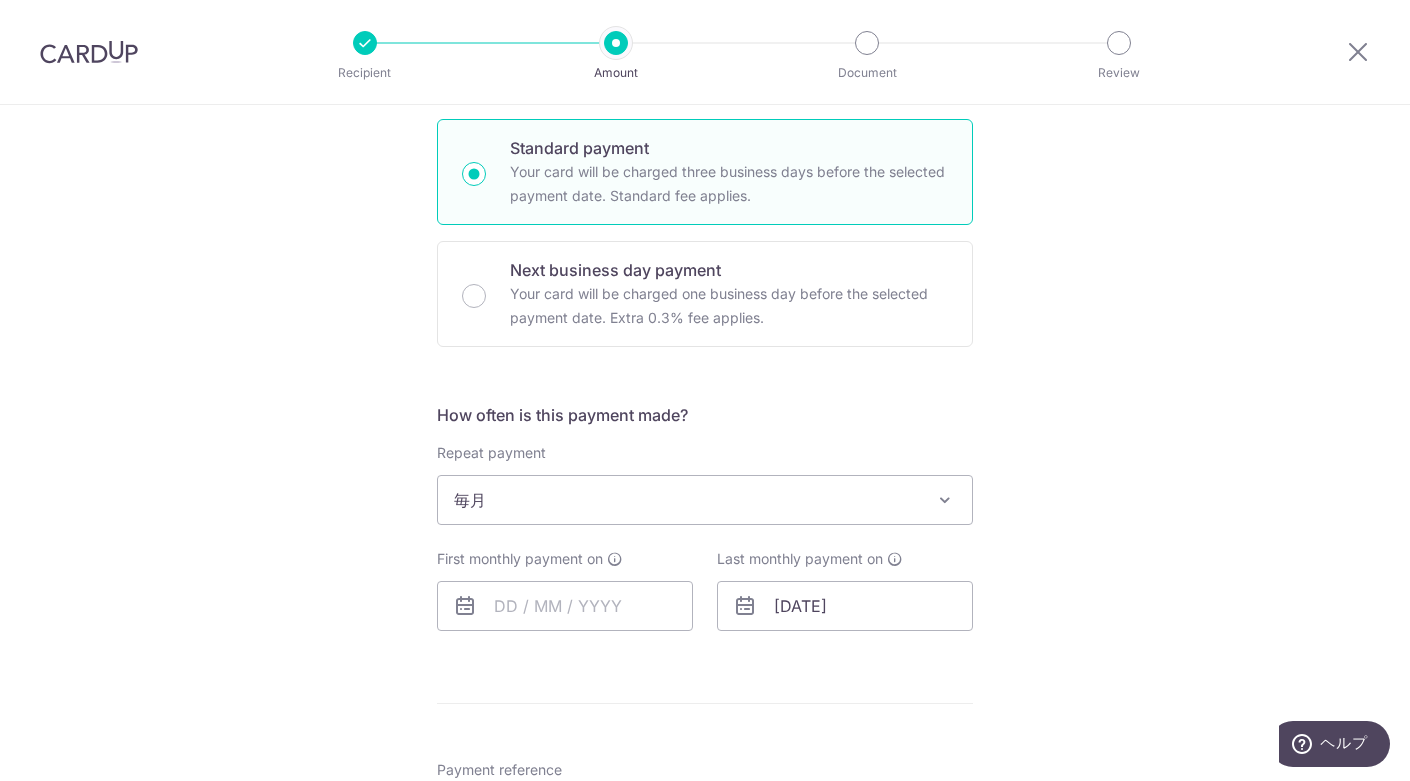 click on "Tell us more about your payment
Enter payment amount
SGD
4,800.00
4800.00
Recipient added successfully!
Select Card
**** 7015
Add credit card
Your Cards
**** 7015
Secure 256-bit SSL
Text
New card details
Card
Secure 256-bit SSL" at bounding box center [705, 519] 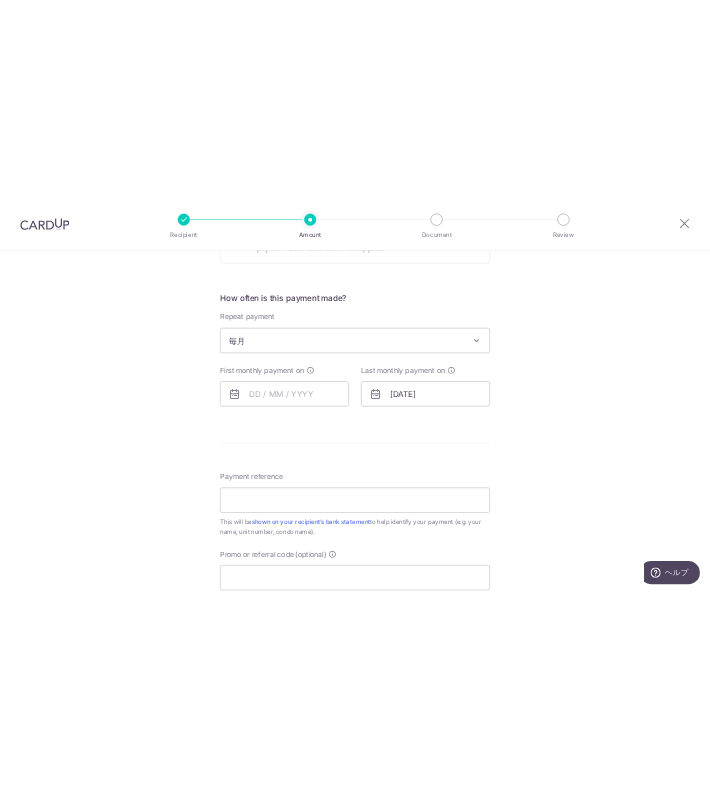scroll, scrollTop: 692, scrollLeft: 0, axis: vertical 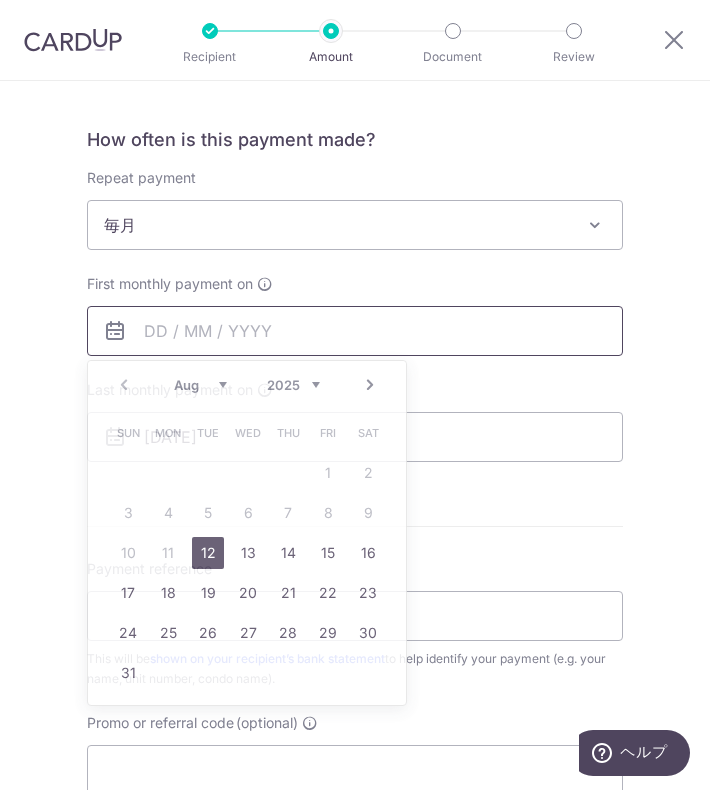 click at bounding box center [355, 331] 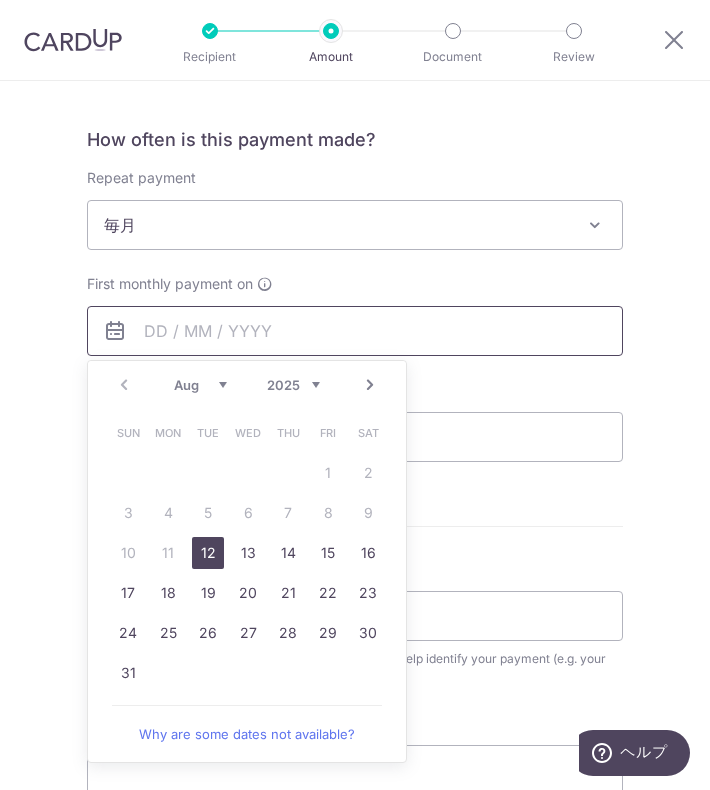 click at bounding box center [355, 331] 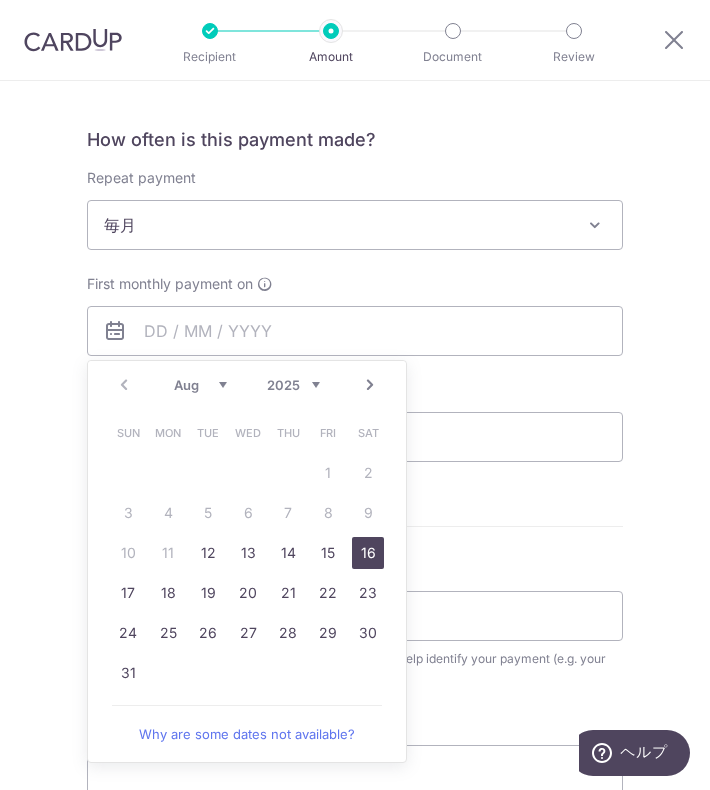 click on "16" at bounding box center (368, 553) 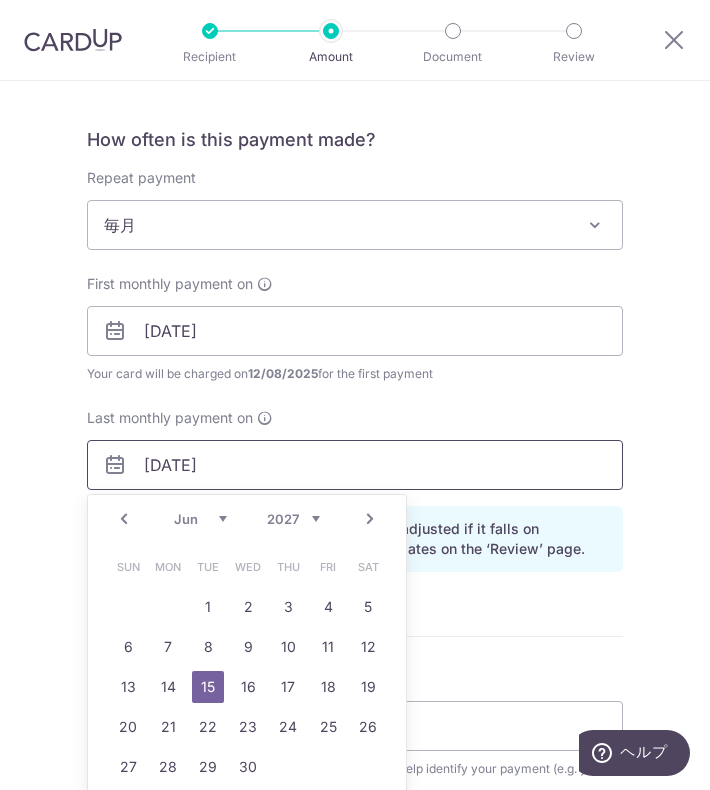 click on "15/06/2027" at bounding box center (355, 465) 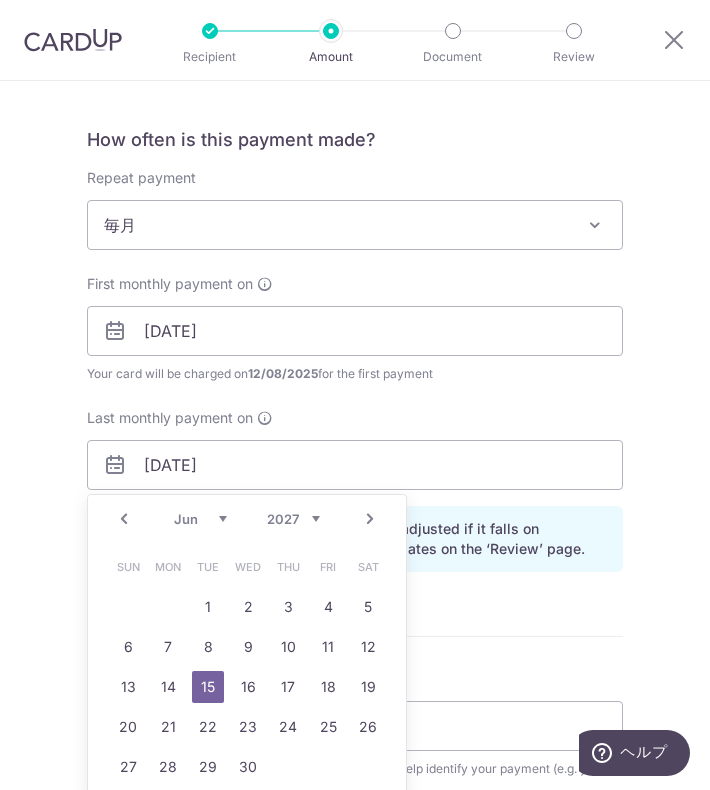 click on "Jan Feb Mar Apr May Jun Jul Aug Sep Oct Nov Dec" at bounding box center (200, 519) 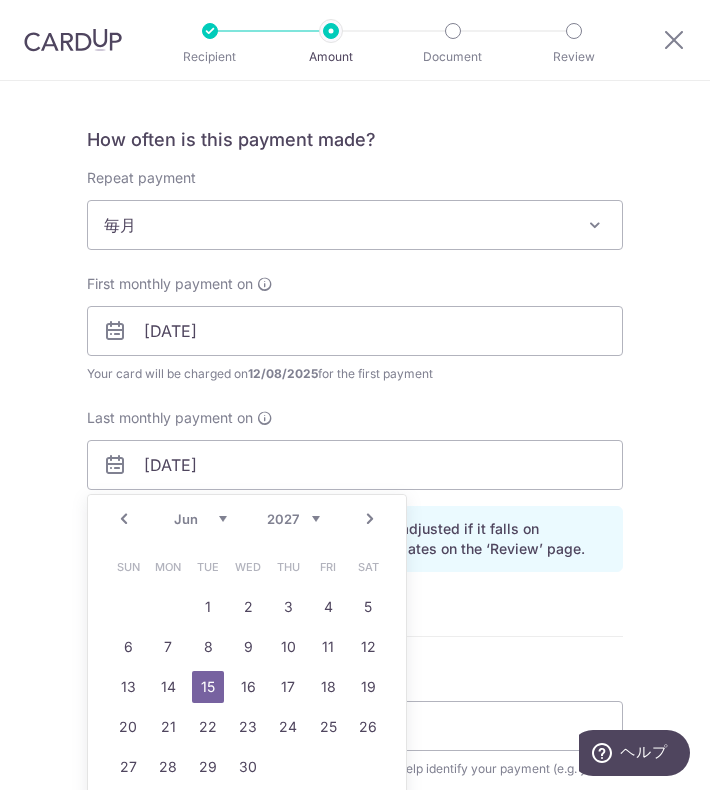 click on "Jan Feb Mar Apr May Jun Jul Aug Sep Oct Nov Dec" at bounding box center [200, 519] 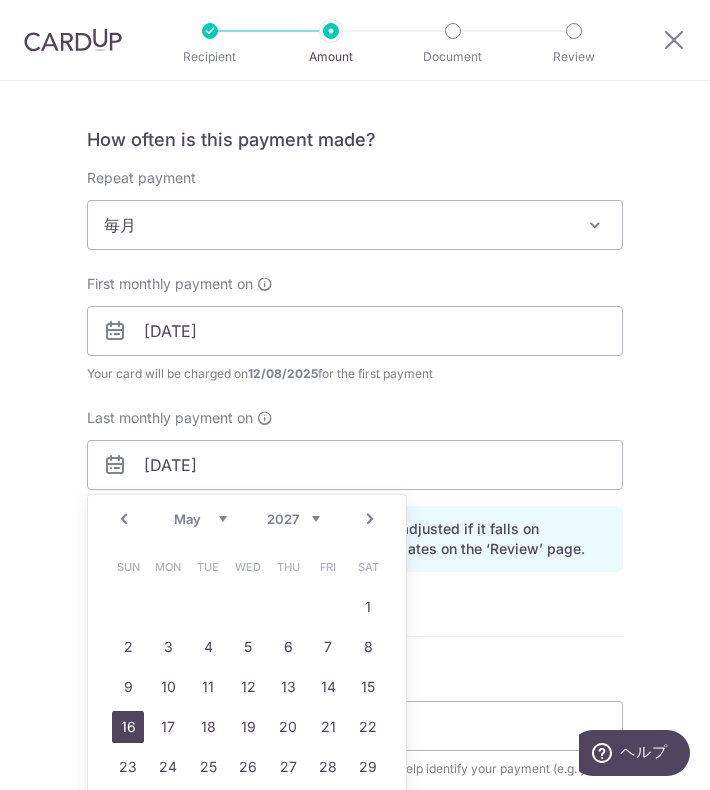 click on "16" at bounding box center (128, 727) 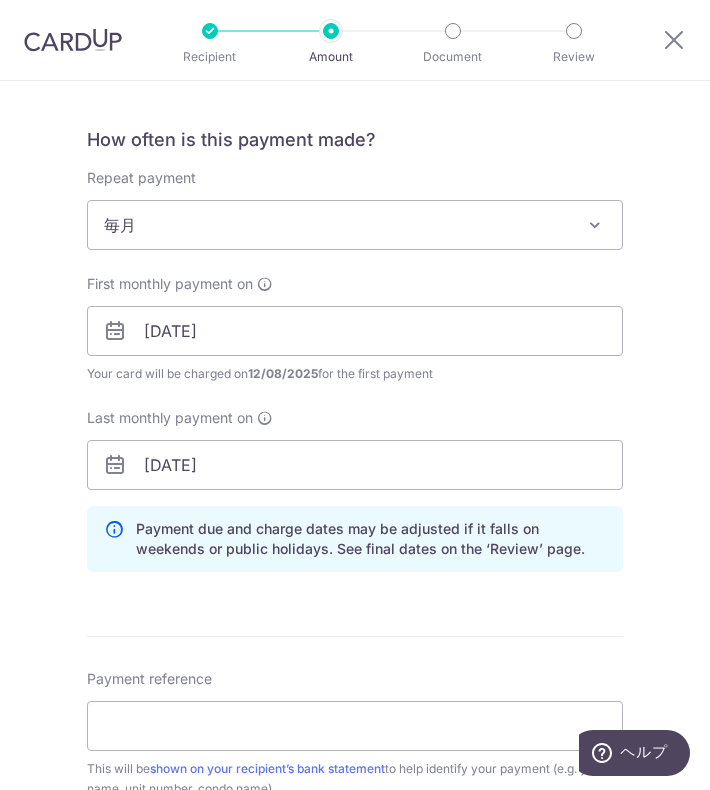 click on "Tell us more about your payment
Enter payment amount
SGD
4,800.00
4800.00
Recipient added successfully!
Select Card
**** 7015
Add credit card
Your Cards
**** 7015
Secure 256-bit SSL
Text
New card details
Card
Secure 256-bit SSL" at bounding box center (355, 371) 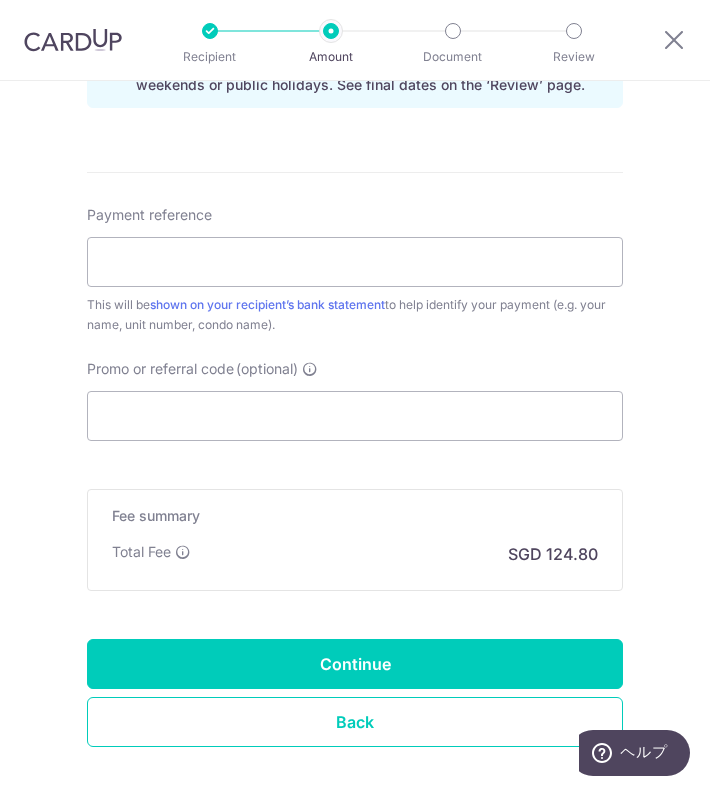 scroll, scrollTop: 1157, scrollLeft: 0, axis: vertical 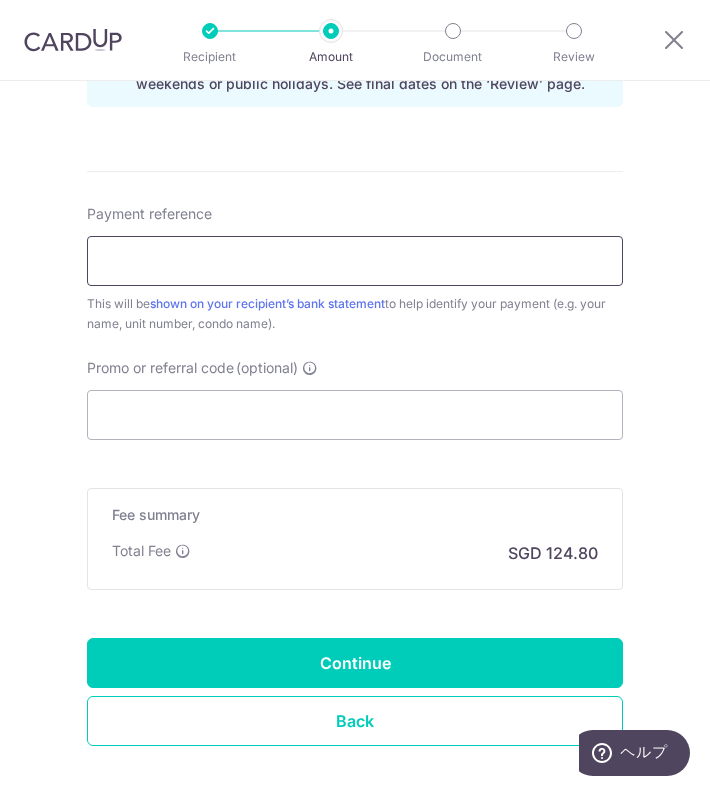 click on "Payment reference" at bounding box center (355, 261) 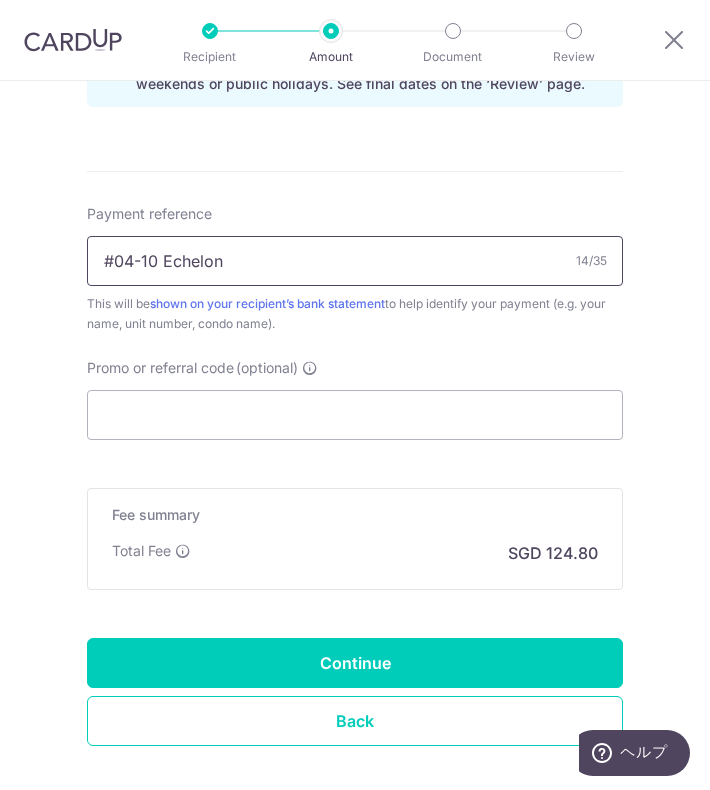 type on "#04-10 Echelon" 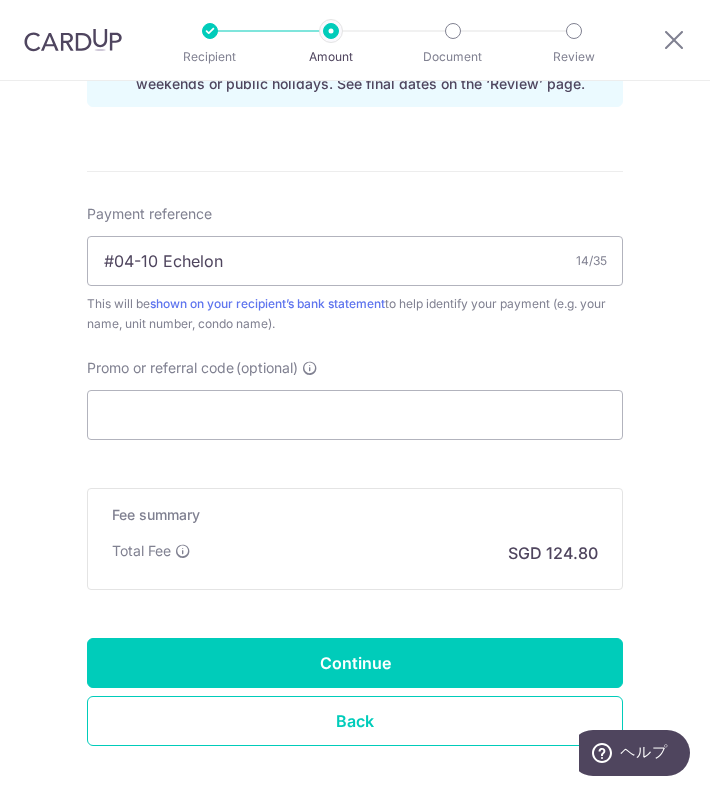 click on "Tell us more about your payment
Enter payment amount
SGD
4,800.00
4800.00
Recipient added successfully!
Select Card
**** 7015
Add credit card
Your Cards
**** 7015
Secure 256-bit SSL
Text
New card details
Card
Secure 256-bit SSL" at bounding box center (355, -94) 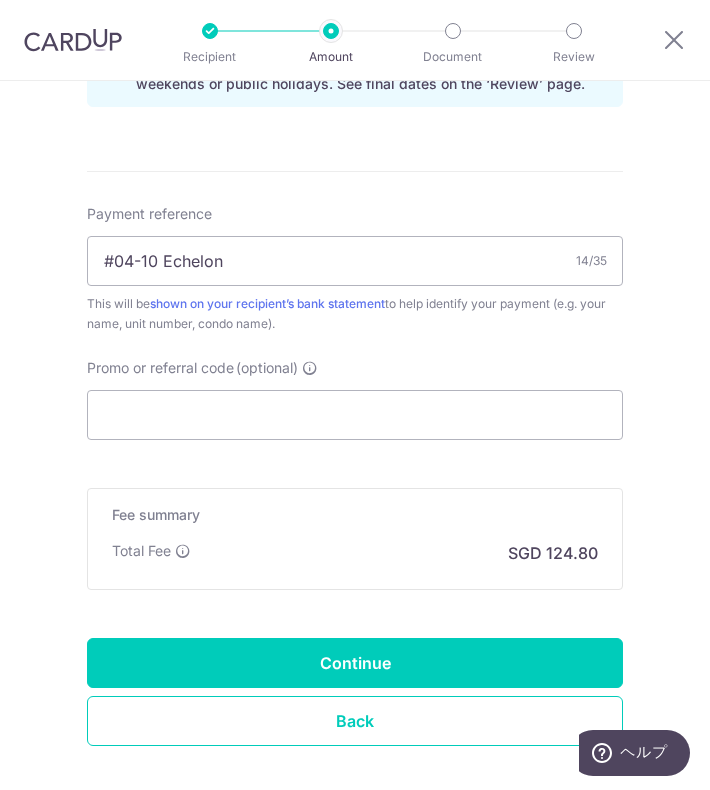 scroll, scrollTop: 1248, scrollLeft: 0, axis: vertical 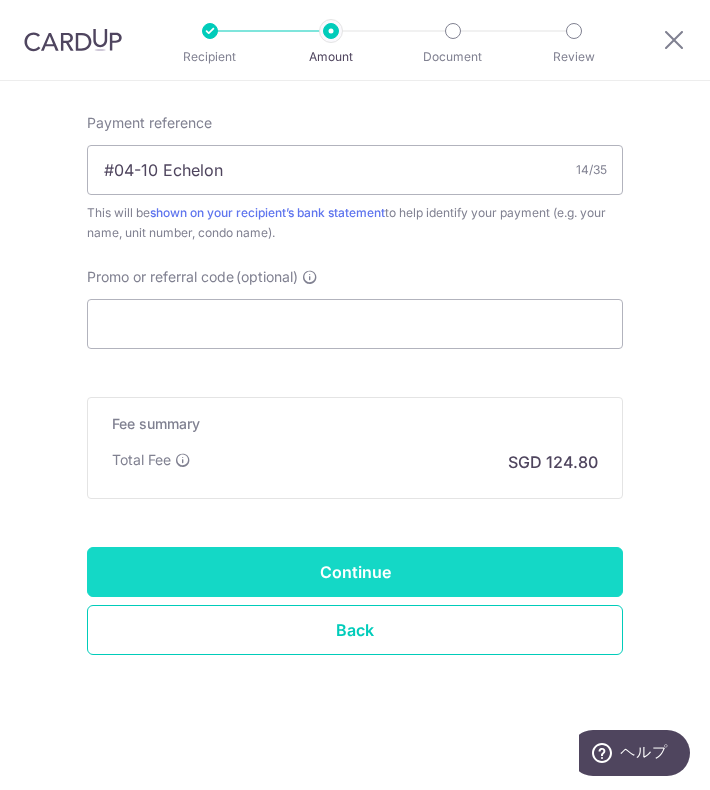 click on "Continue" at bounding box center (355, 572) 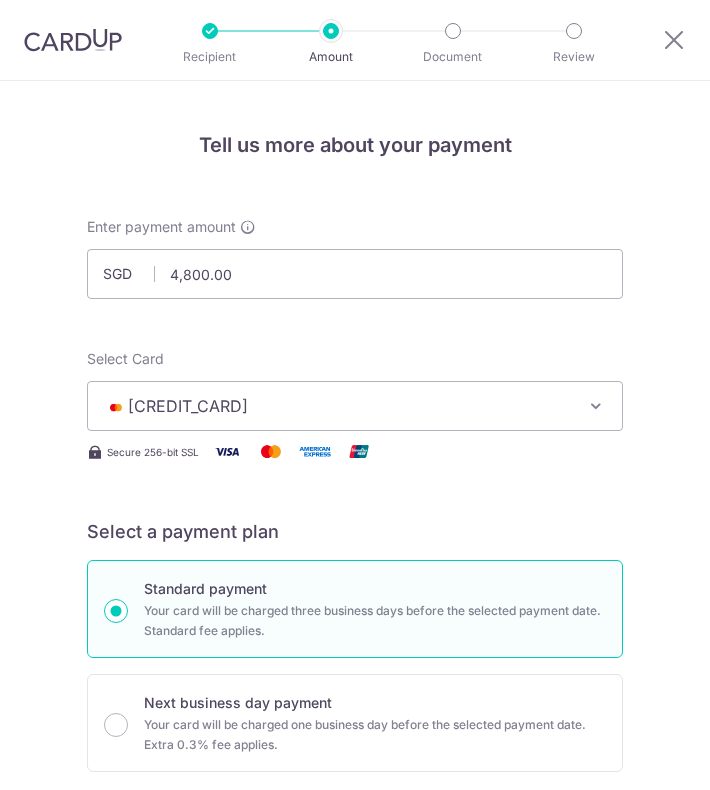 scroll, scrollTop: 0, scrollLeft: 0, axis: both 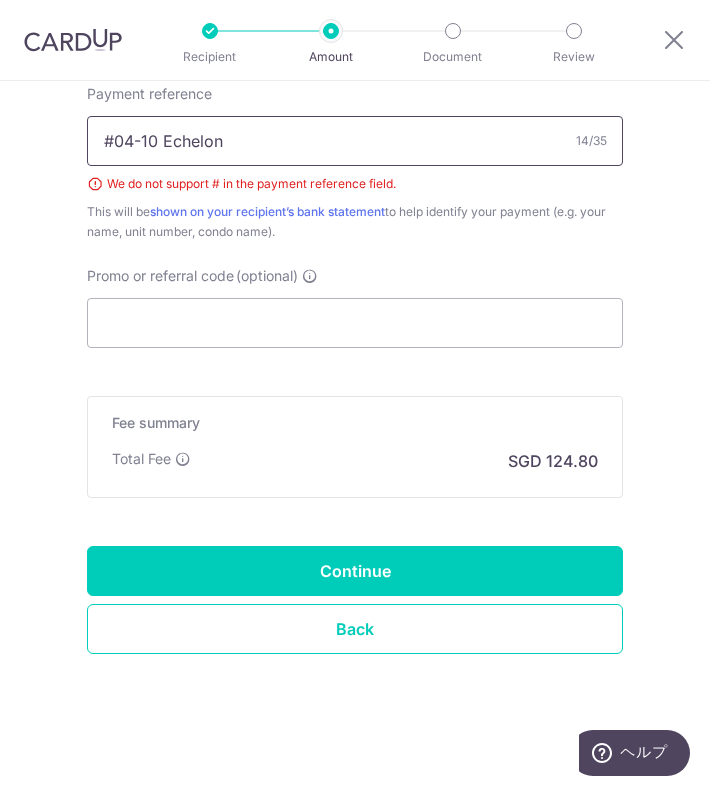 click on "#04-10 Echelon" at bounding box center [355, 141] 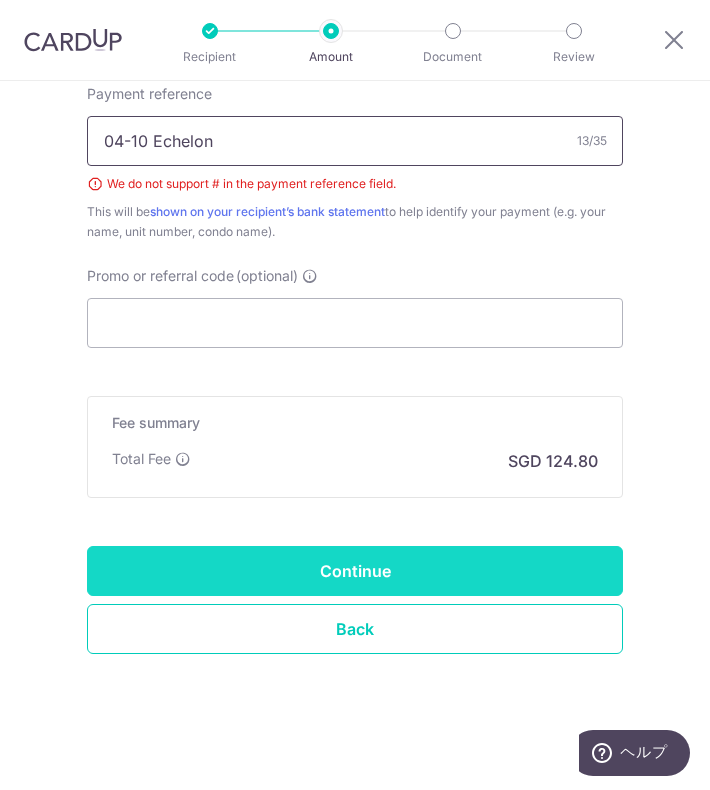 type on "04-10 Echelon" 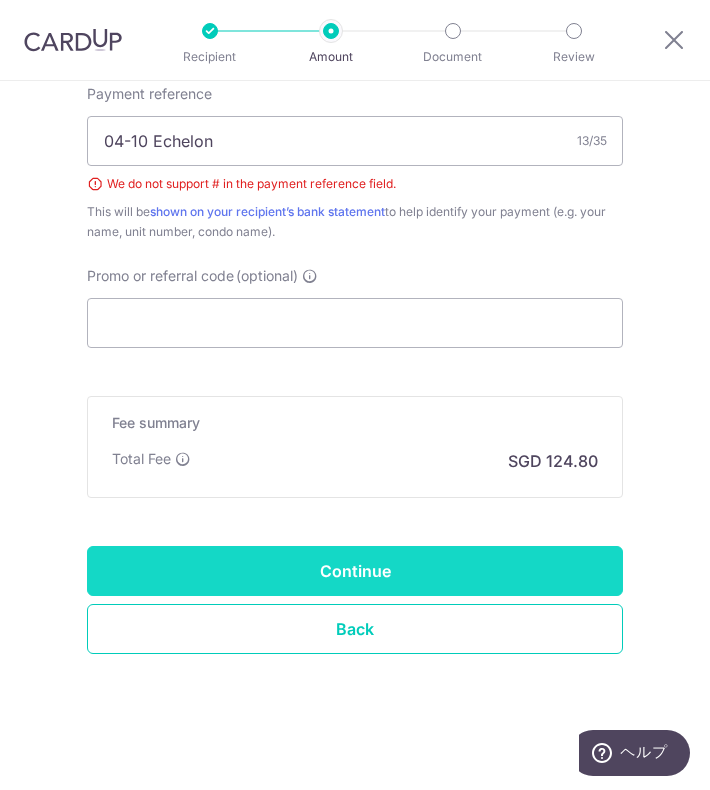 click on "Continue" at bounding box center (355, 571) 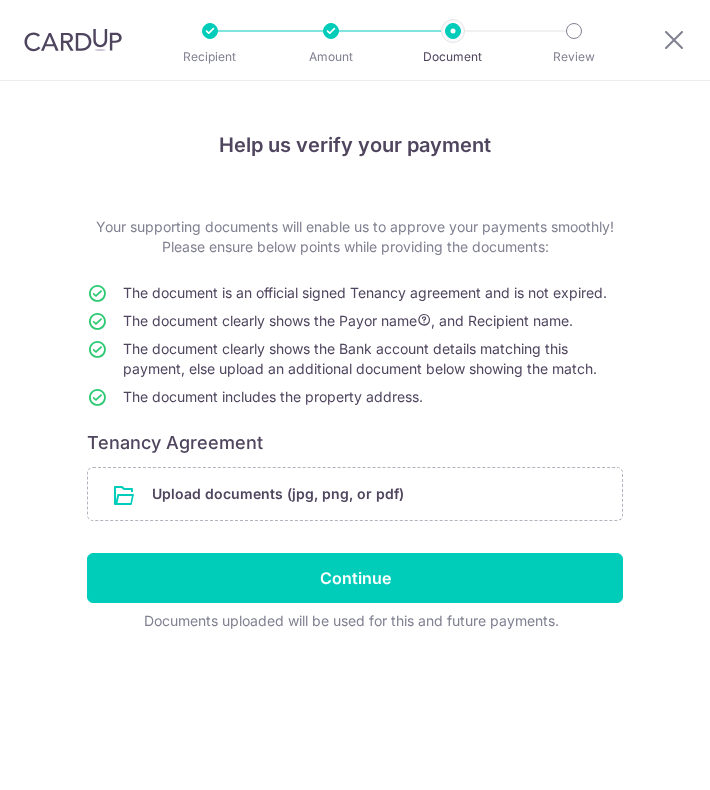 scroll, scrollTop: 0, scrollLeft: 0, axis: both 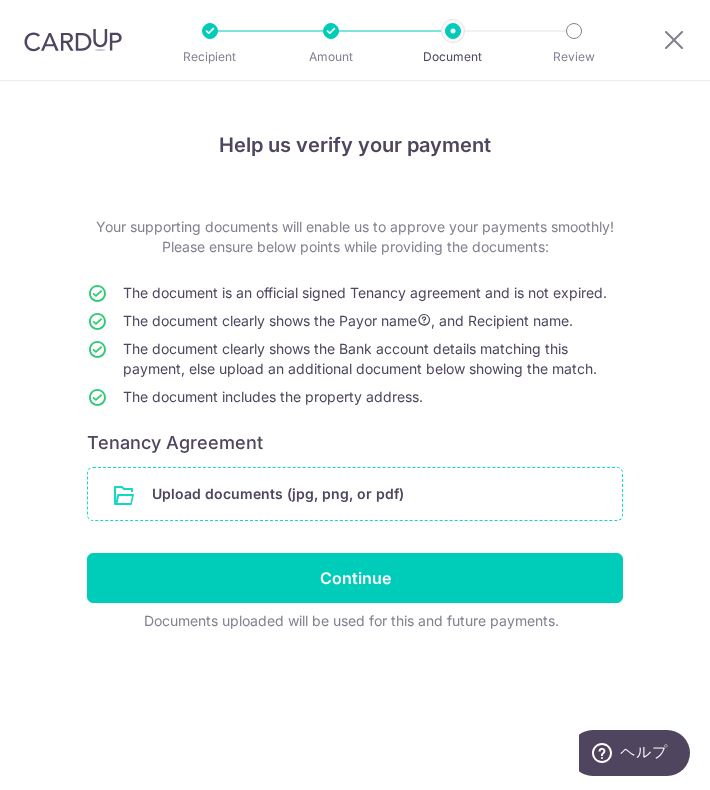 click at bounding box center [355, 494] 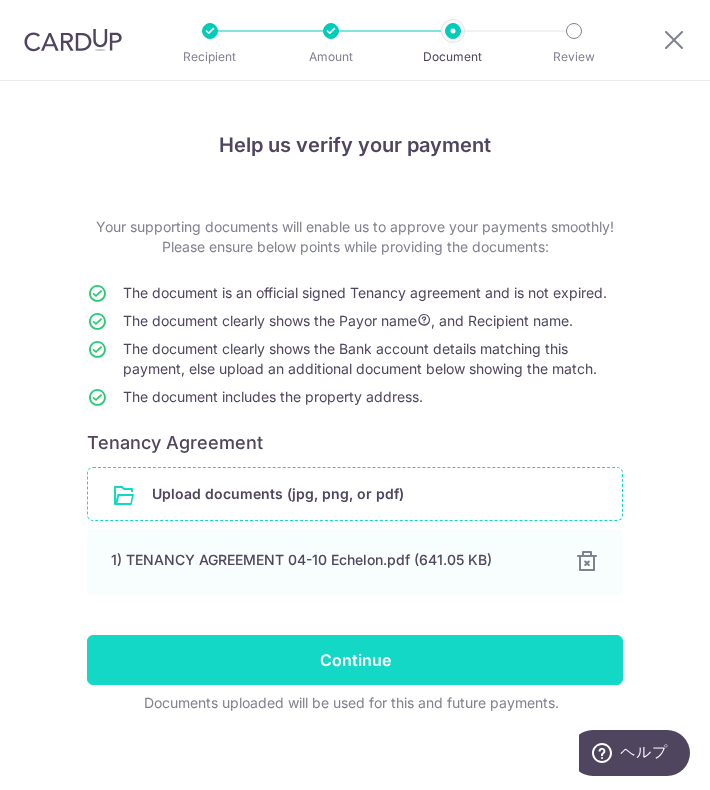 click on "Continue" at bounding box center [355, 660] 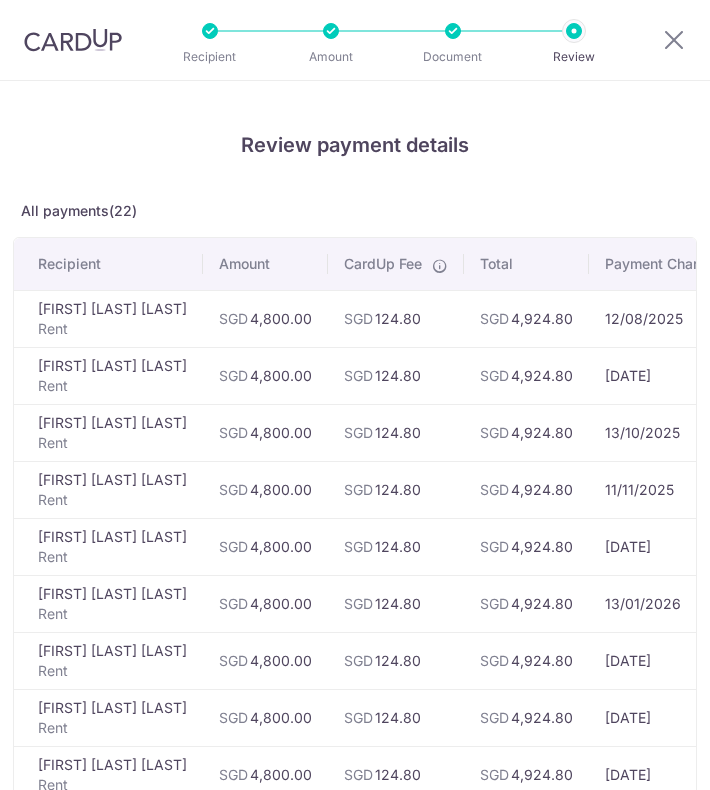 scroll, scrollTop: 0, scrollLeft: 0, axis: both 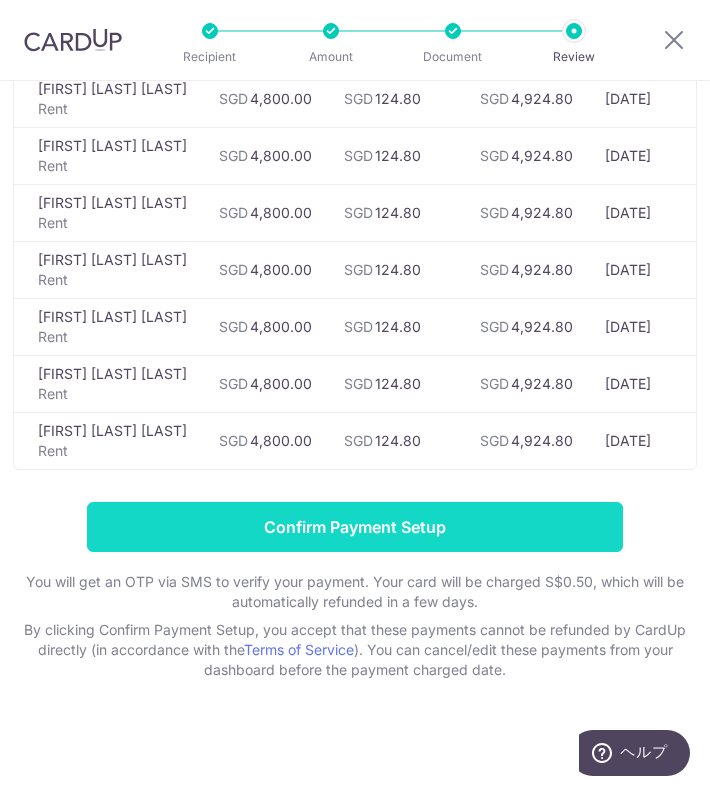 click on "Confirm Payment Setup" at bounding box center (355, 527) 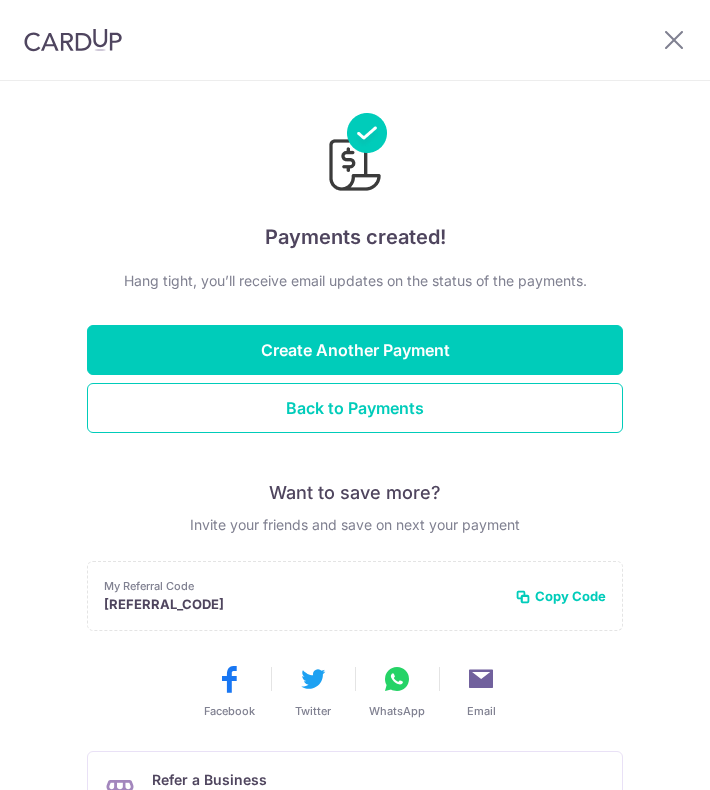 scroll, scrollTop: 0, scrollLeft: 0, axis: both 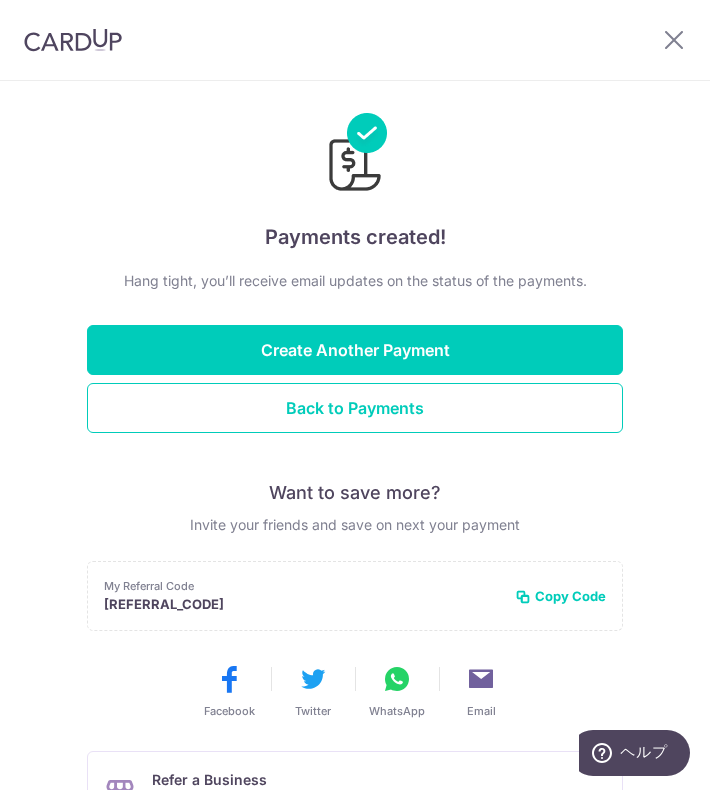 click on "Payments created!
Hang tight, you’ll receive [EMAIL] updates on the status of the payments.
Back to Payments
Create Another Payment
Want to save more?
Invite your friends and save on next your payment
My Referral Code
[REFERRAL_CODE]
Copy Code
Copied
Facebook
Twitter
WhatsApp
Email" at bounding box center [355, 601] 